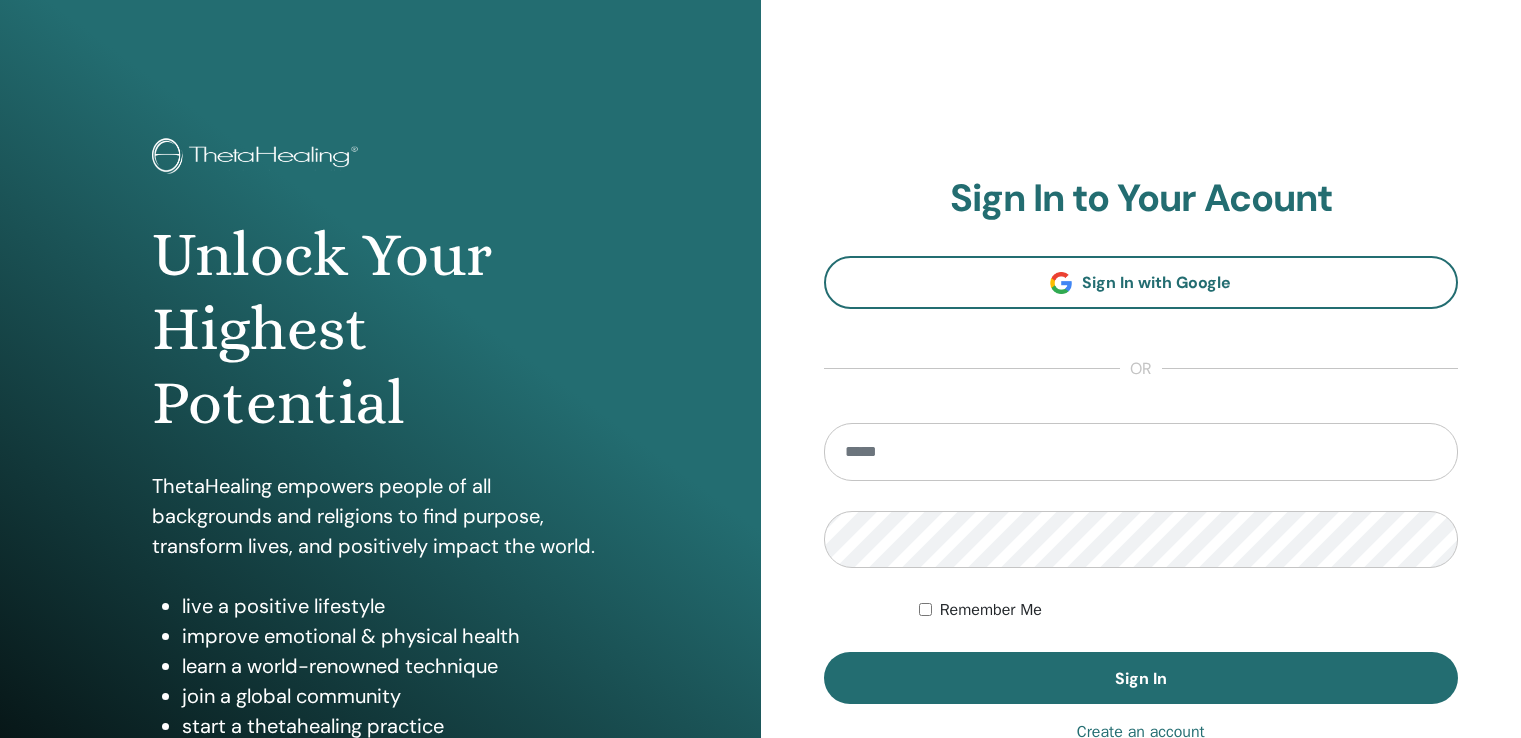 scroll, scrollTop: 0, scrollLeft: 0, axis: both 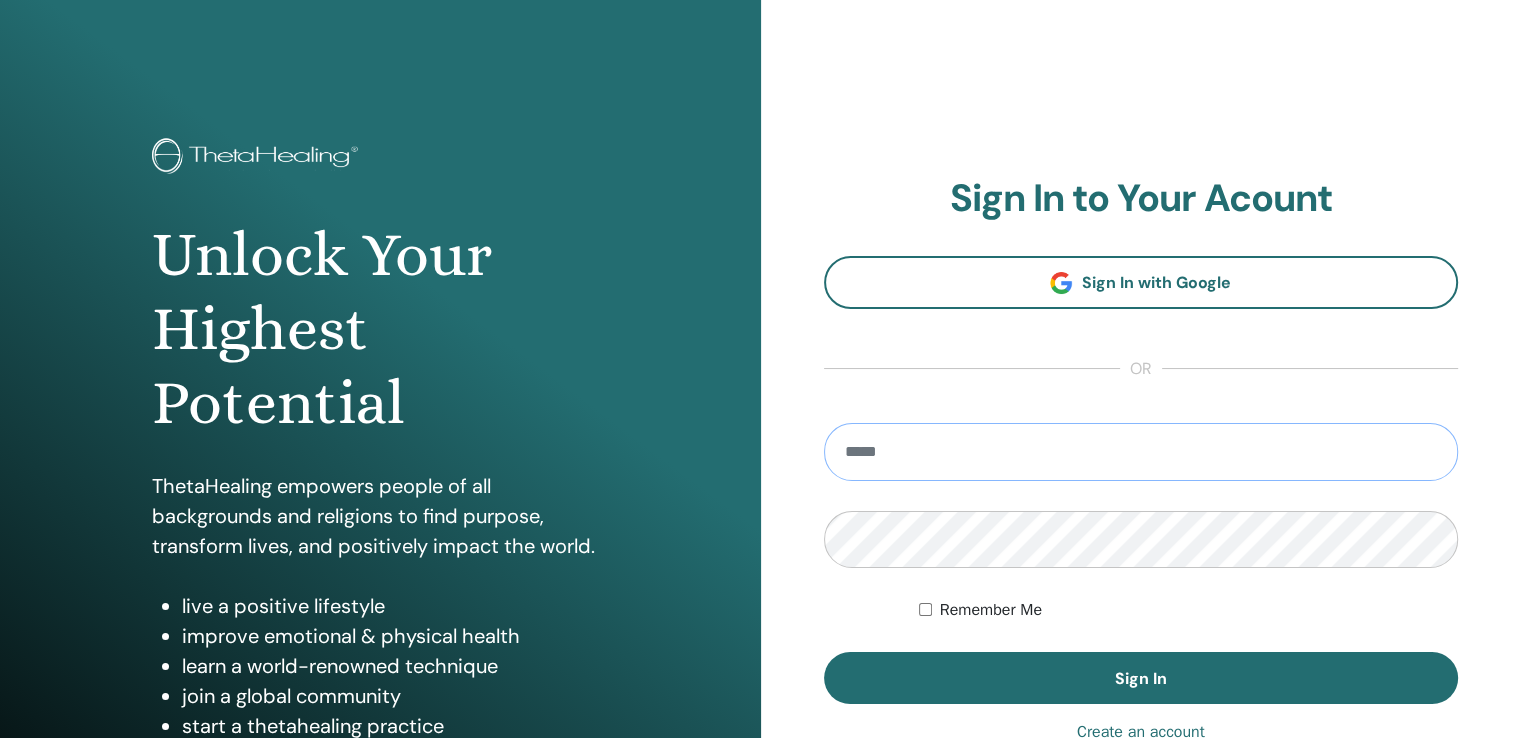 click at bounding box center [1141, 452] 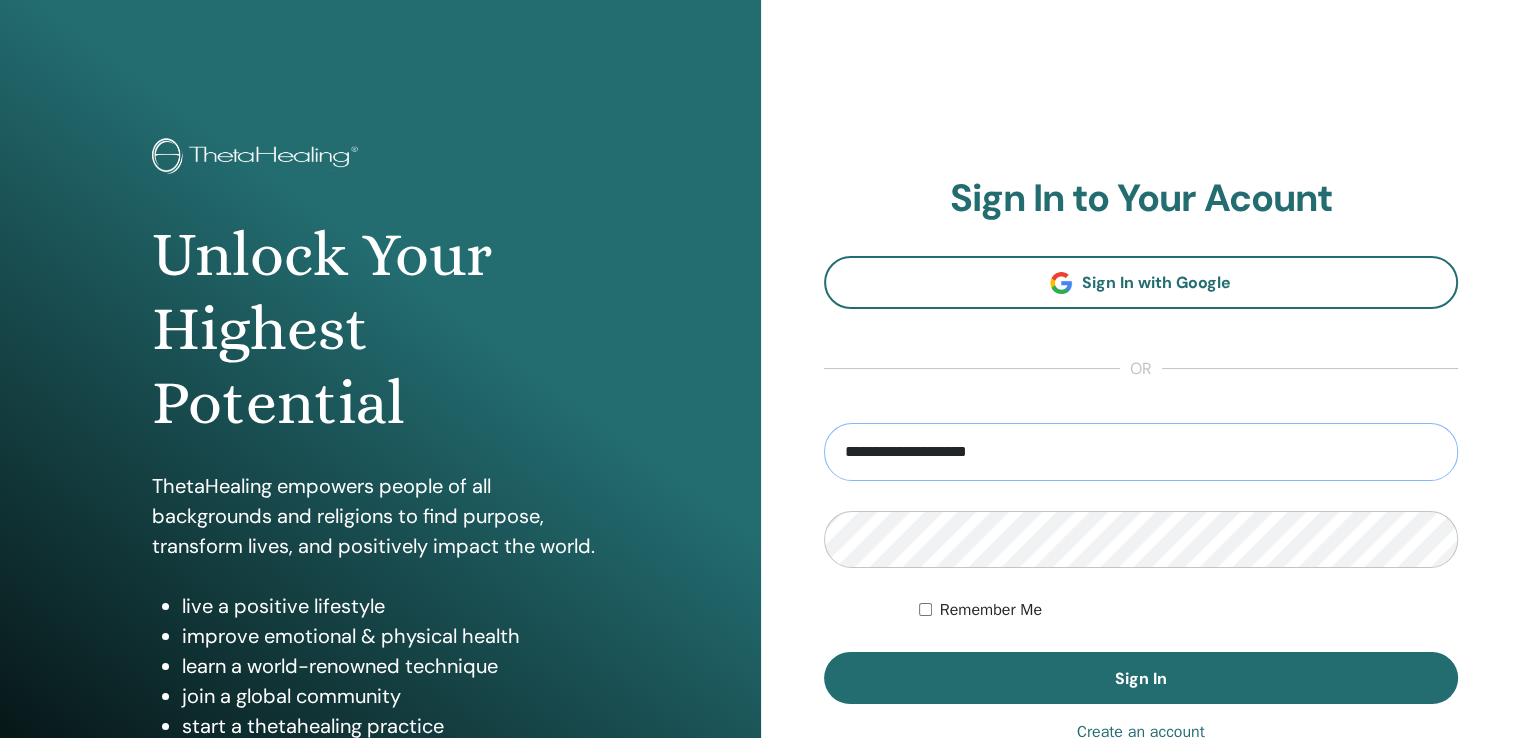type on "**********" 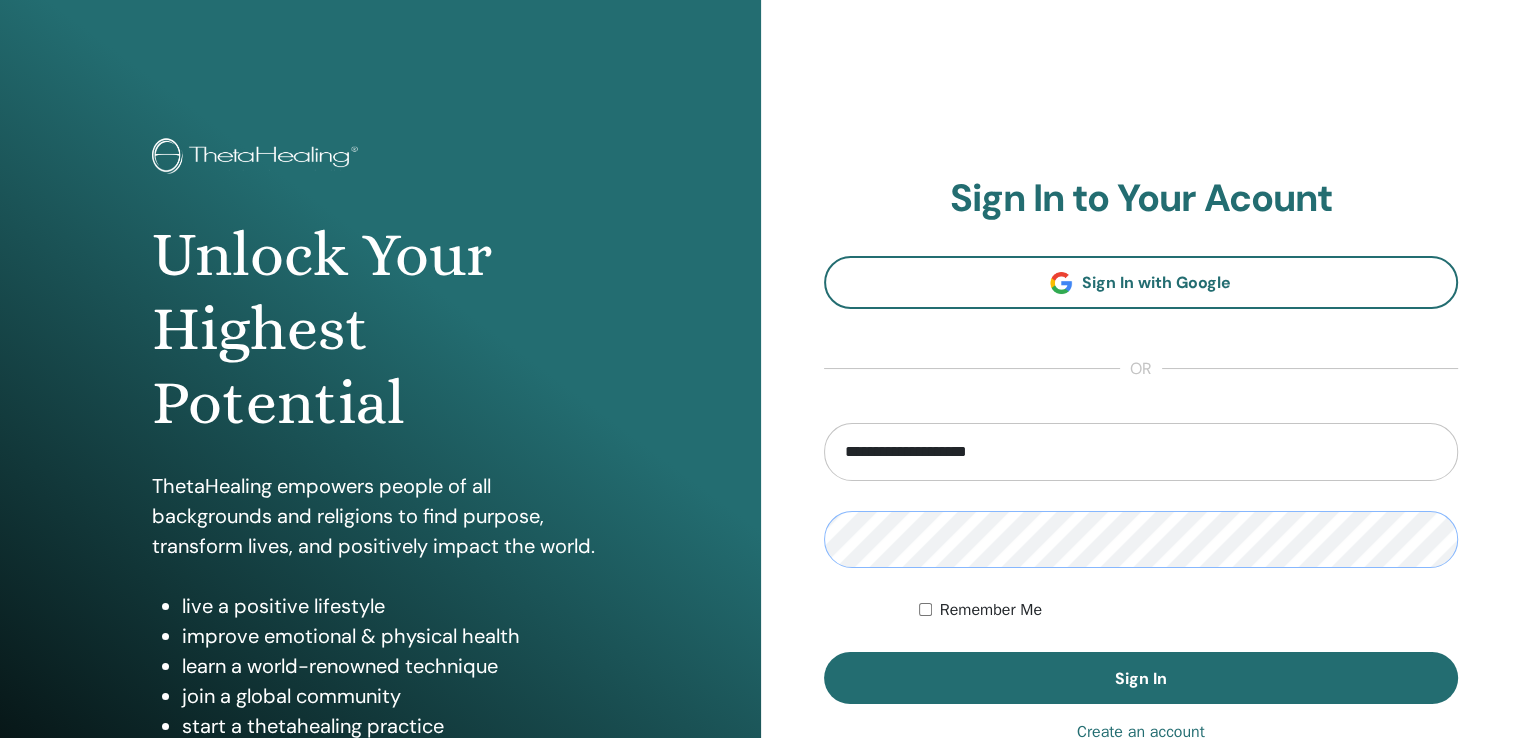 click on "Sign In" at bounding box center [1141, 678] 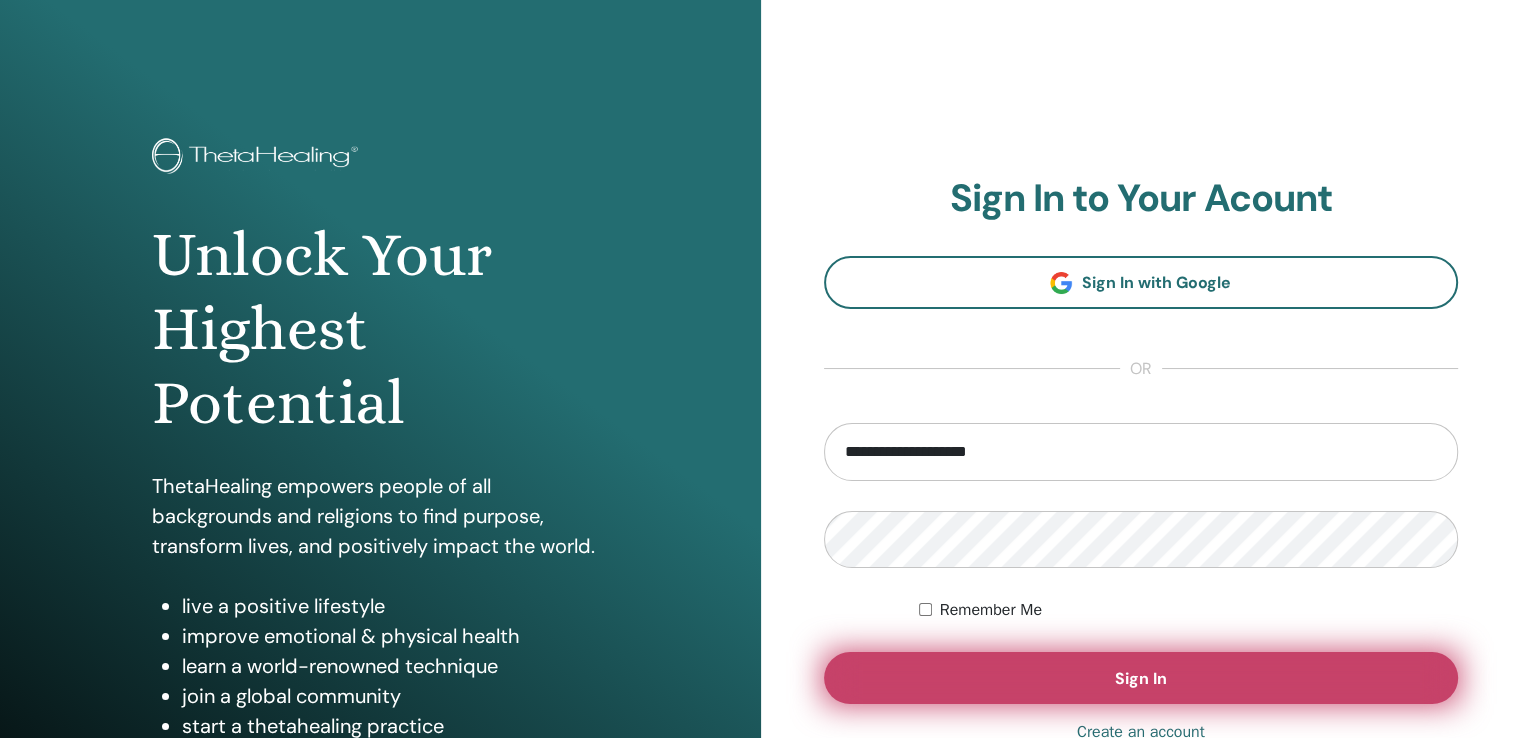click on "Sign In" at bounding box center (1141, 678) 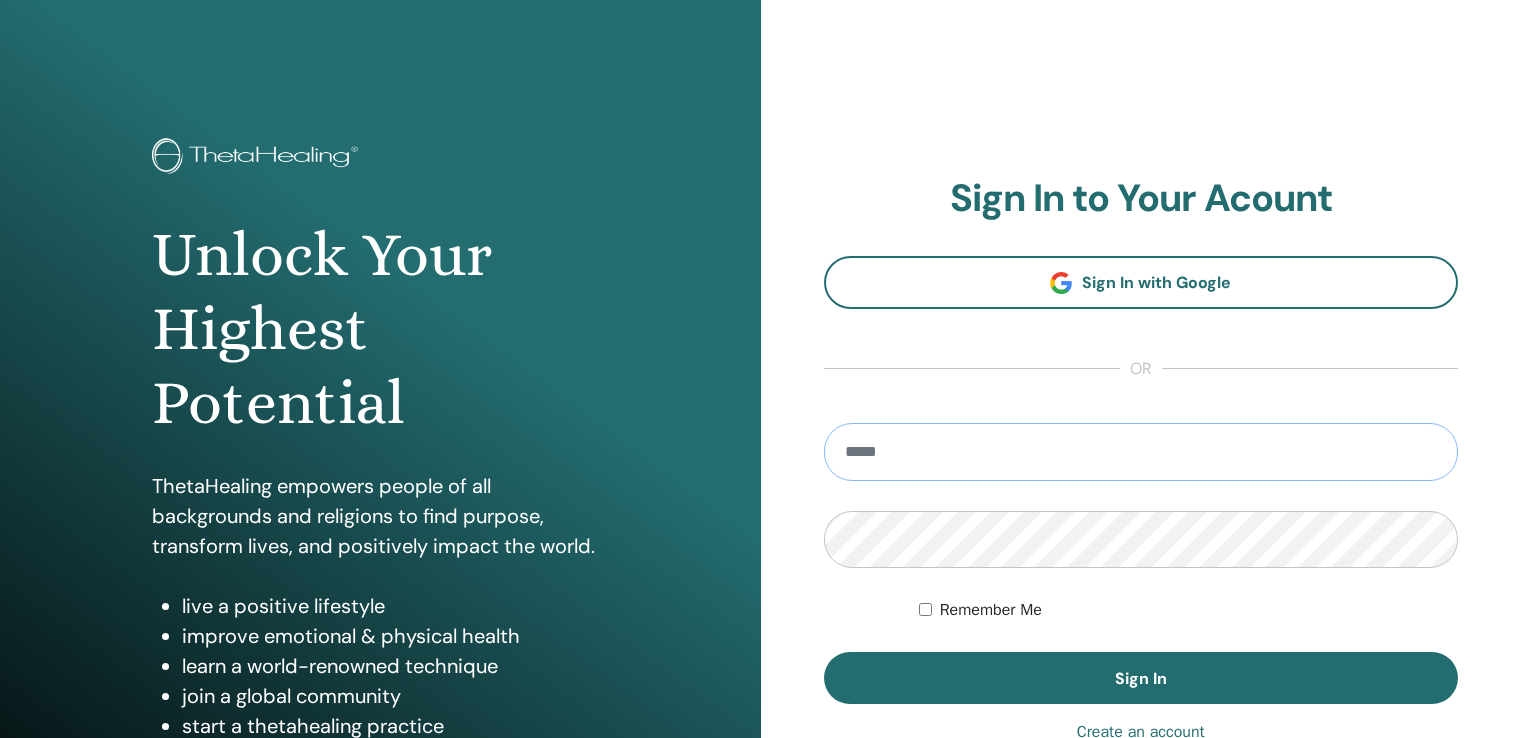 scroll, scrollTop: 0, scrollLeft: 0, axis: both 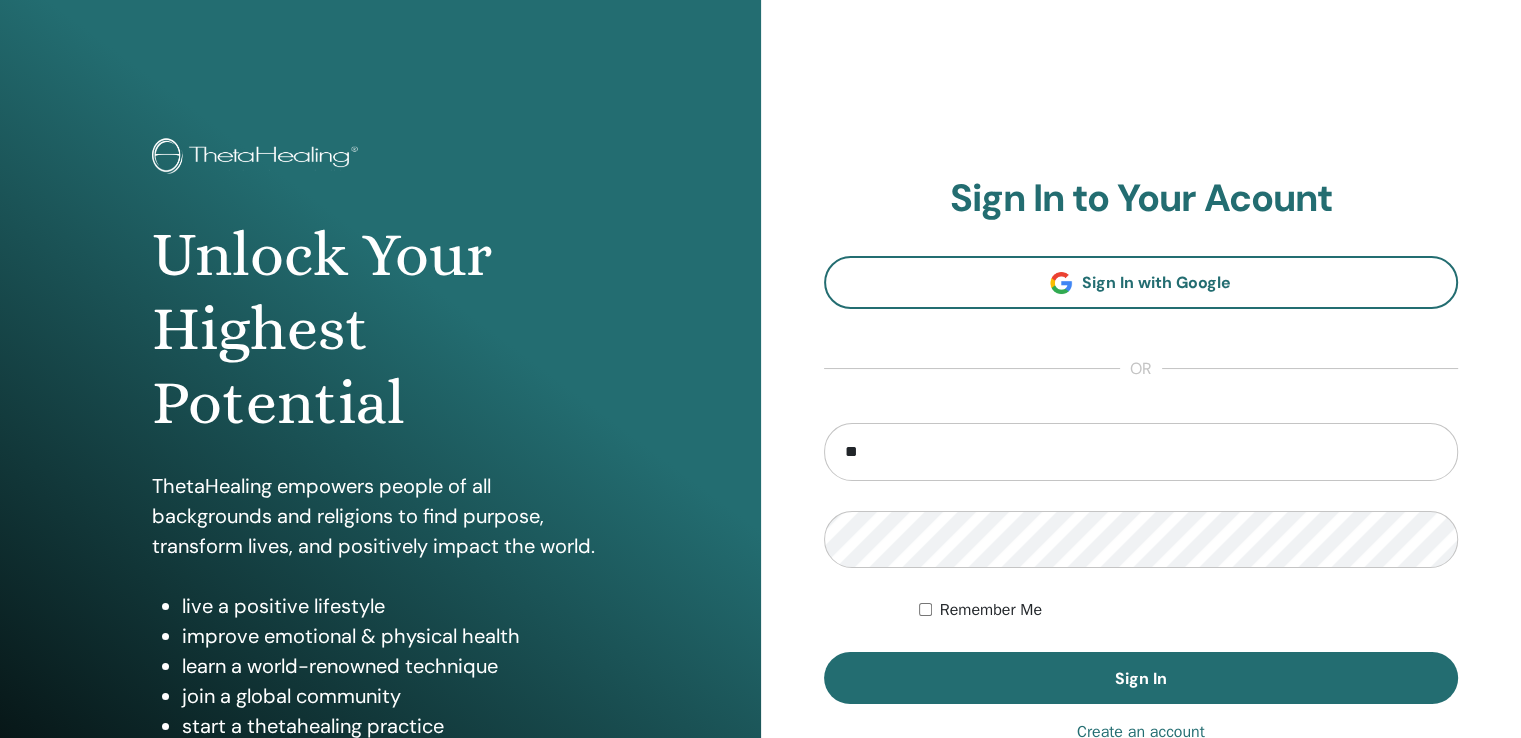 type on "**********" 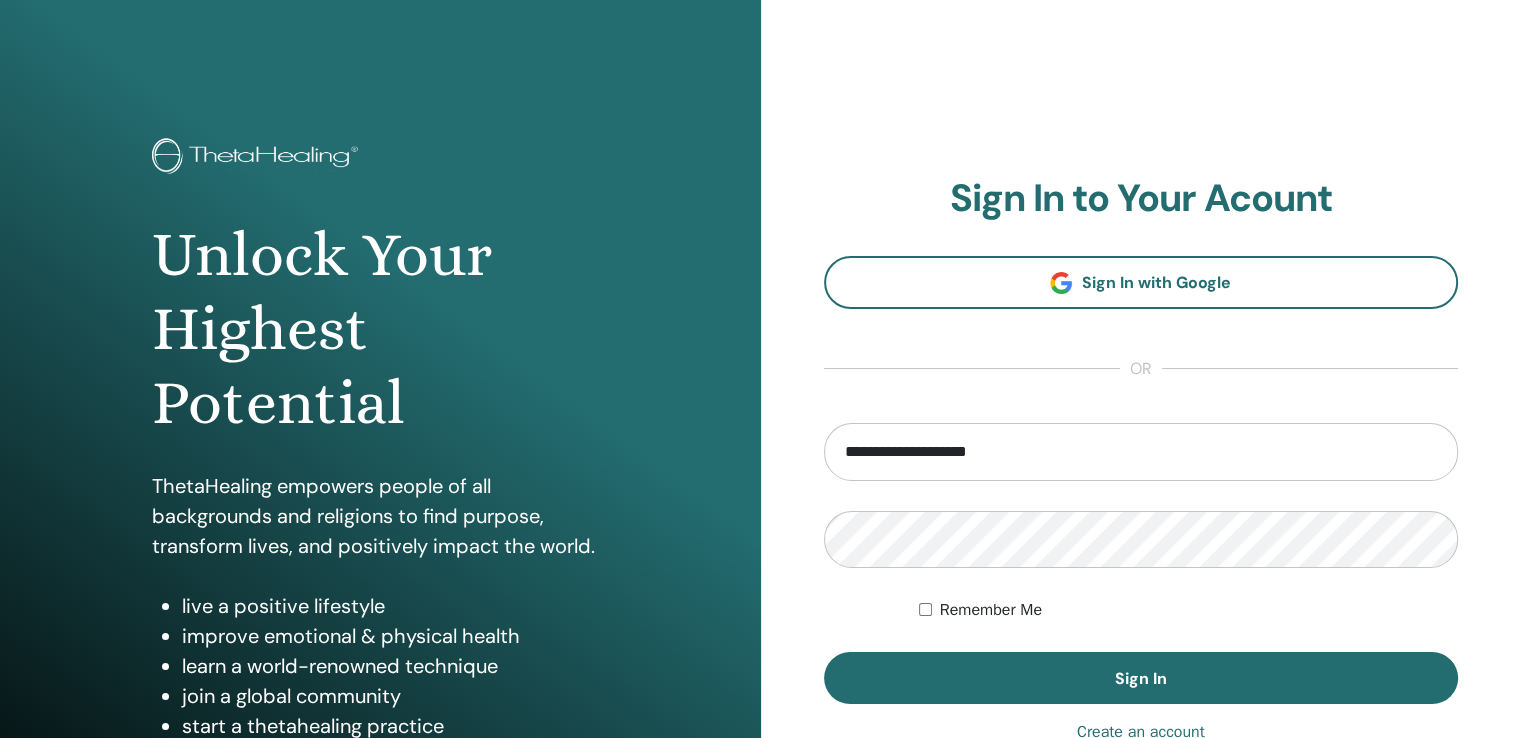 click on "Sign In" at bounding box center (1141, 678) 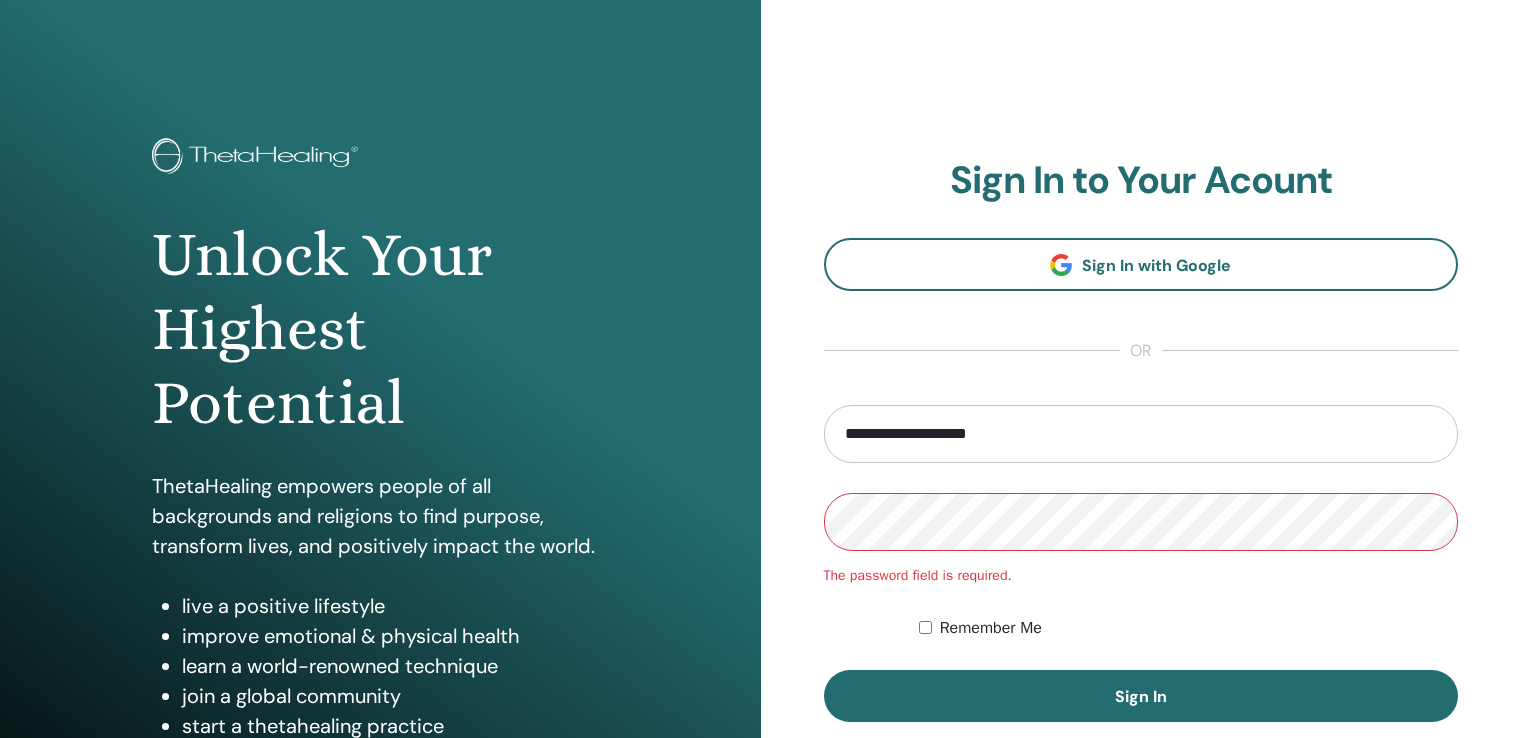 scroll, scrollTop: 0, scrollLeft: 0, axis: both 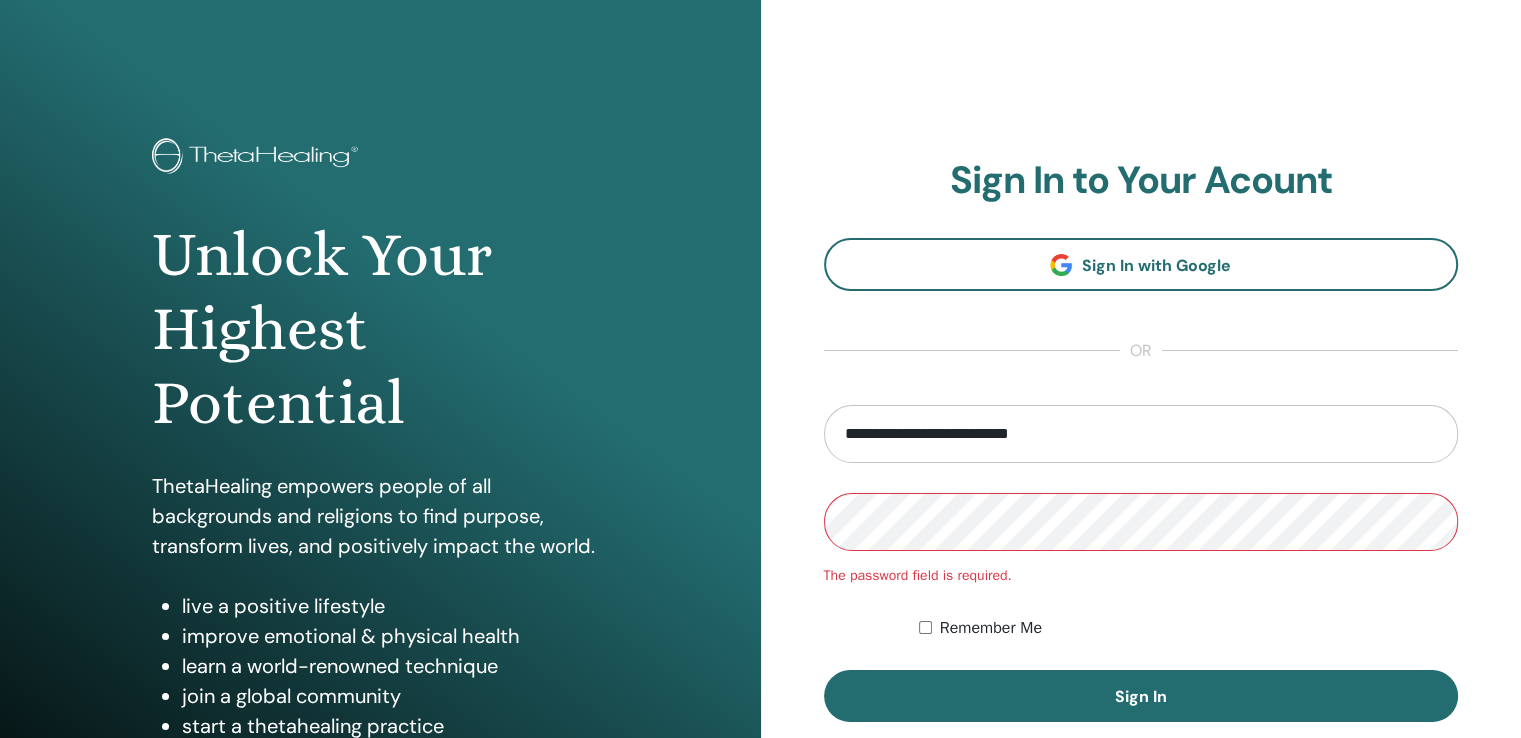 type on "**********" 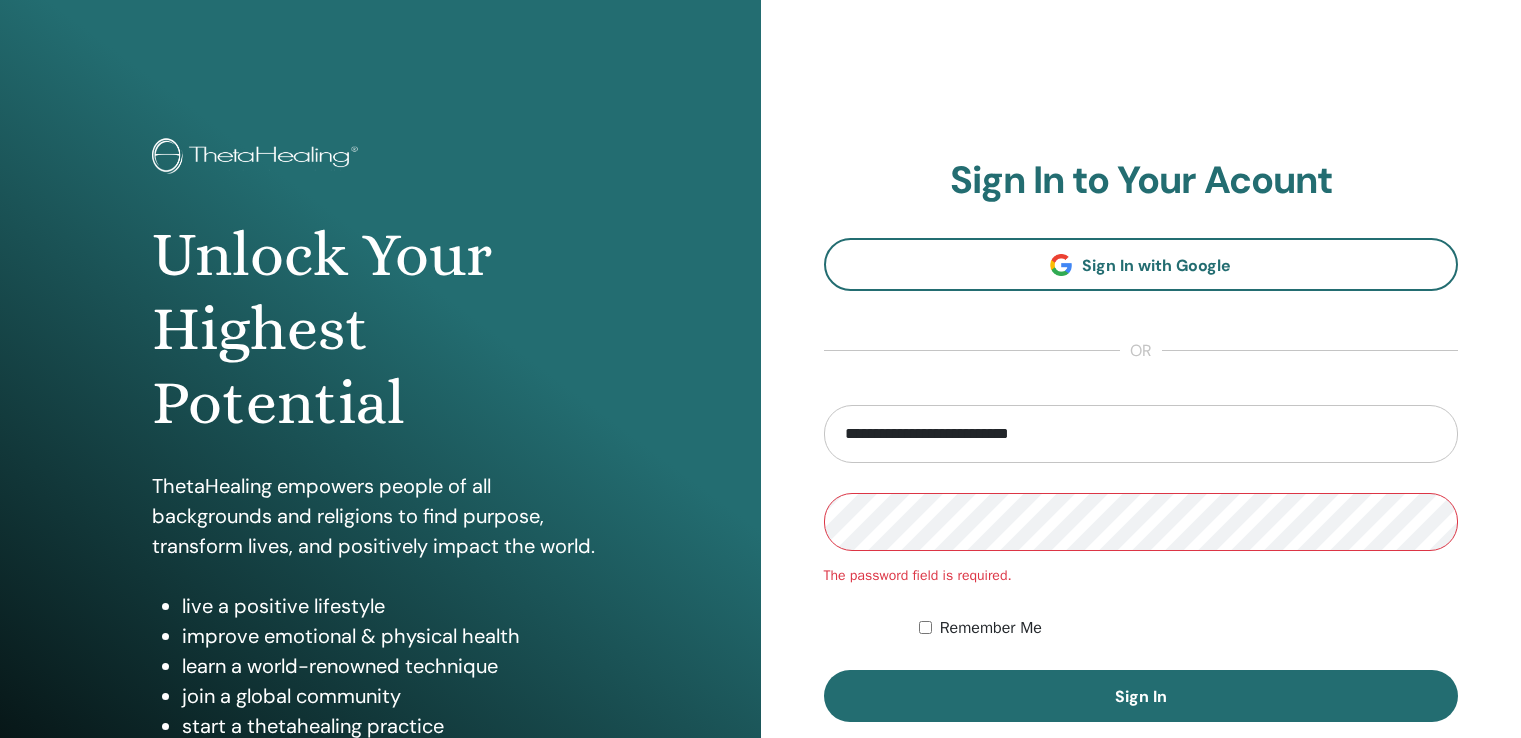 scroll, scrollTop: 0, scrollLeft: 0, axis: both 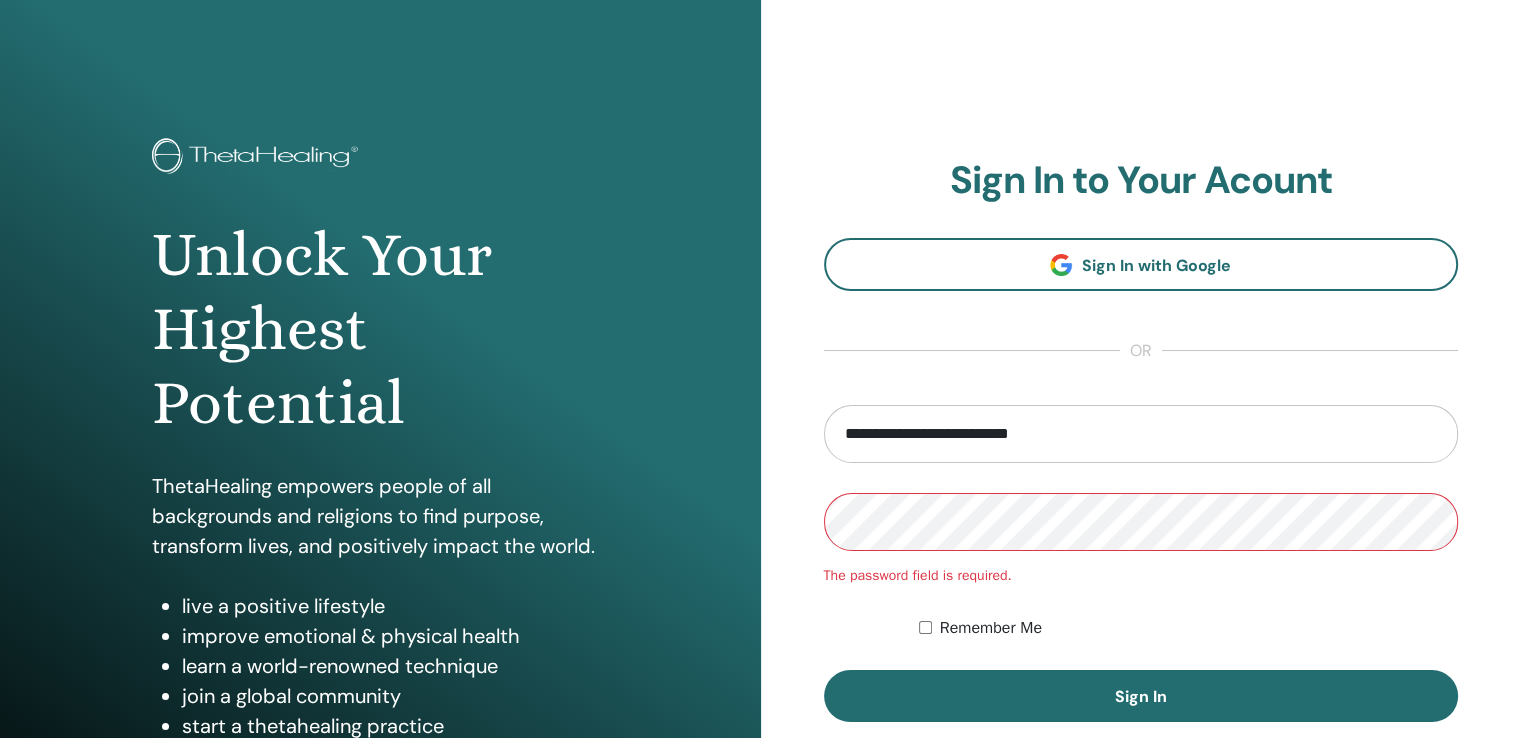 drag, startPoint x: 900, startPoint y: 432, endPoint x: 823, endPoint y: 429, distance: 77.05842 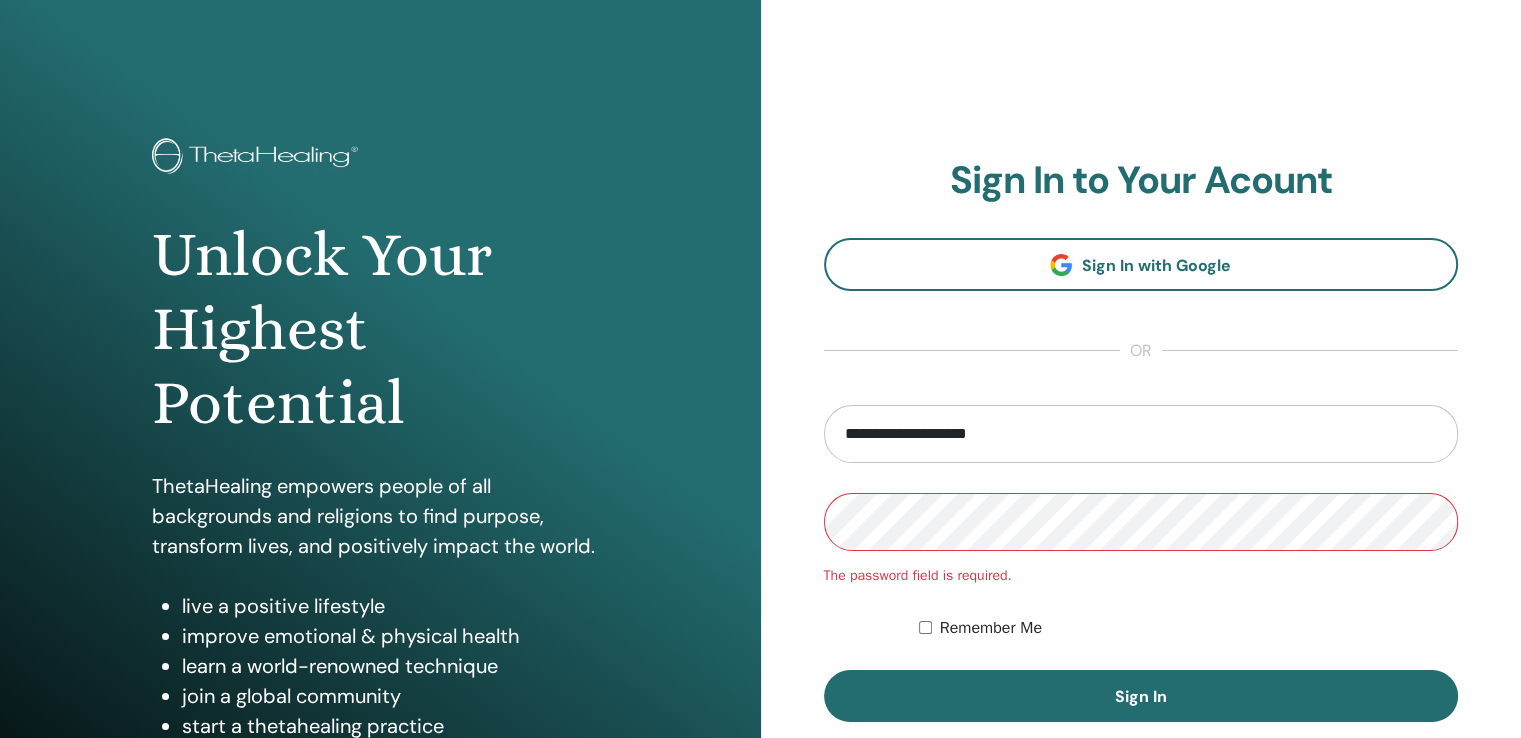 type on "**********" 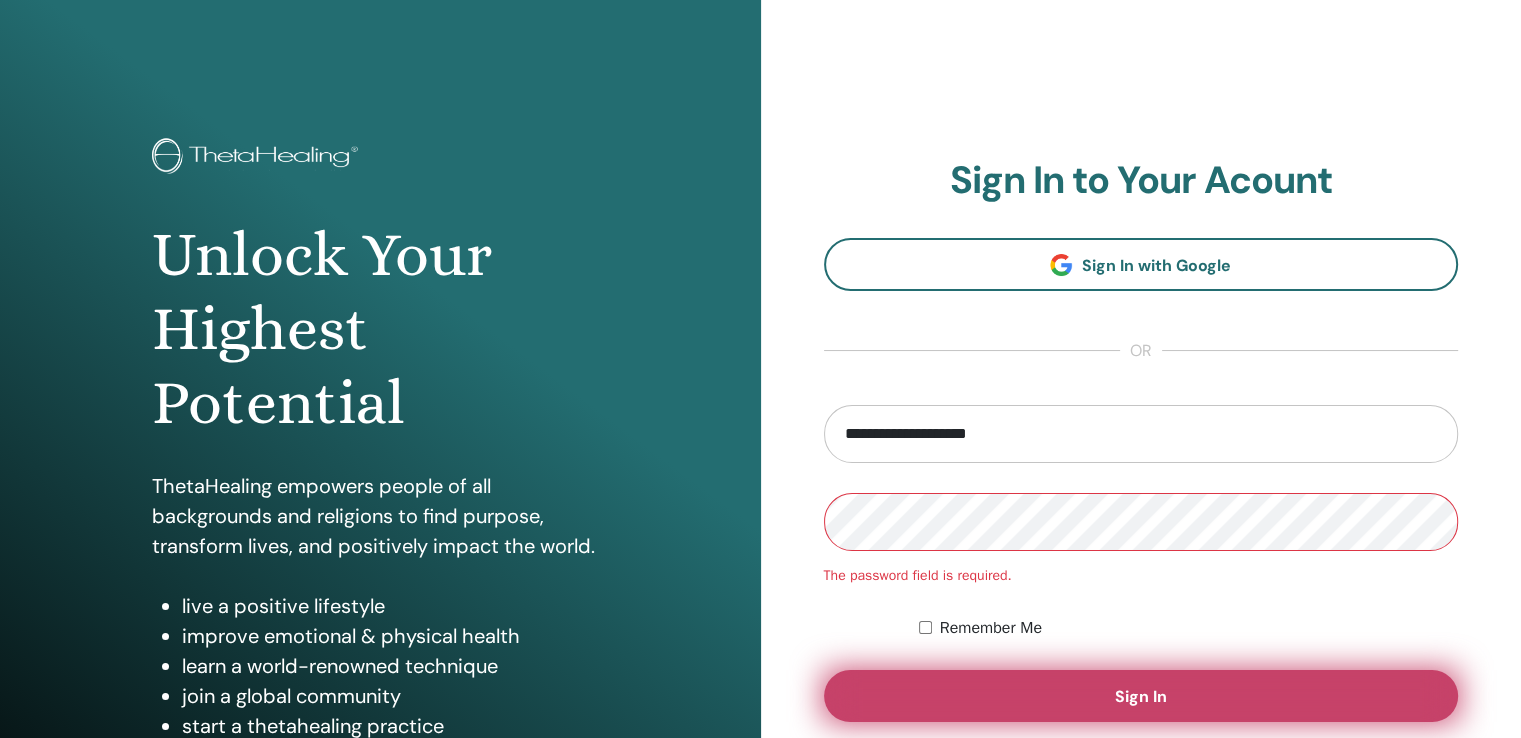 click on "Sign In" at bounding box center [1141, 696] 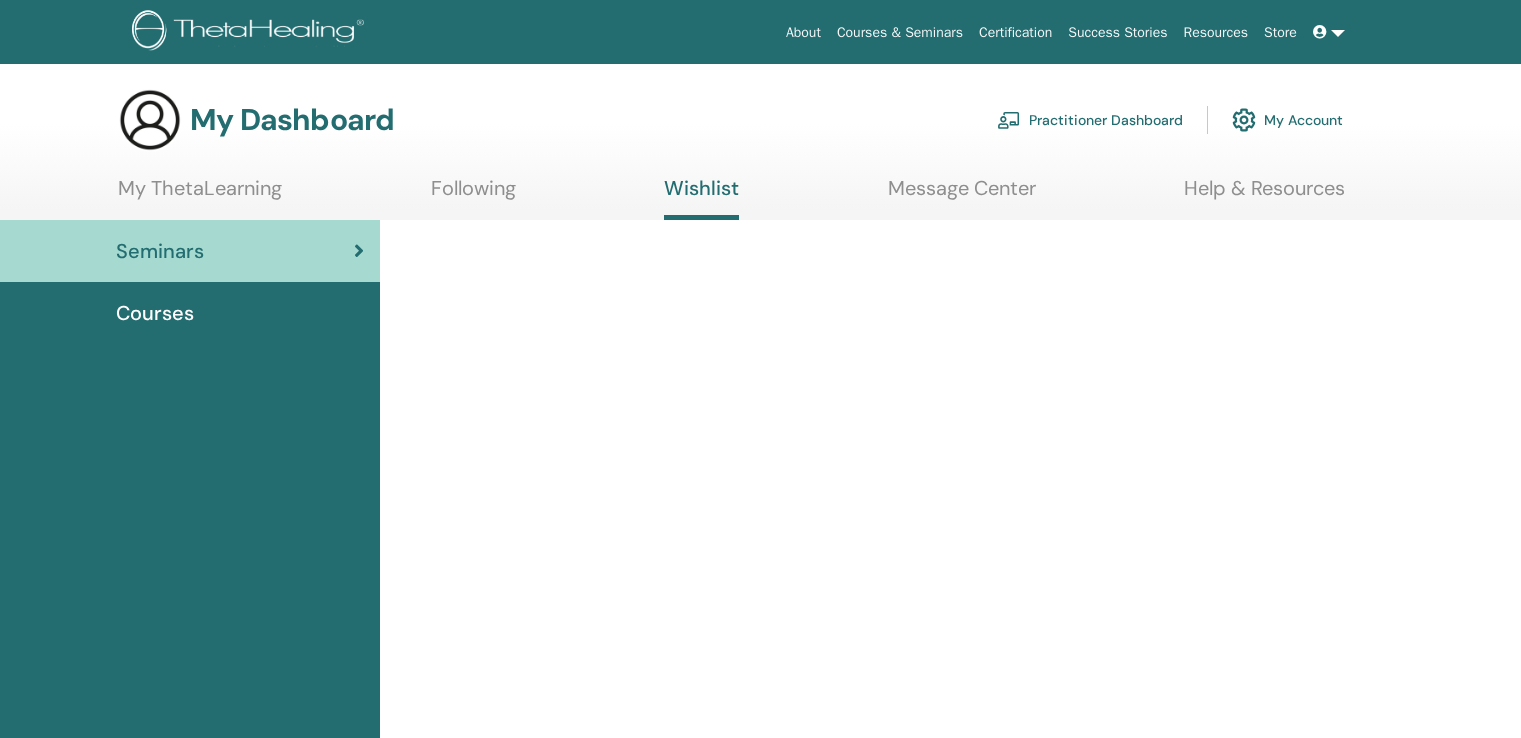 scroll, scrollTop: 0, scrollLeft: 0, axis: both 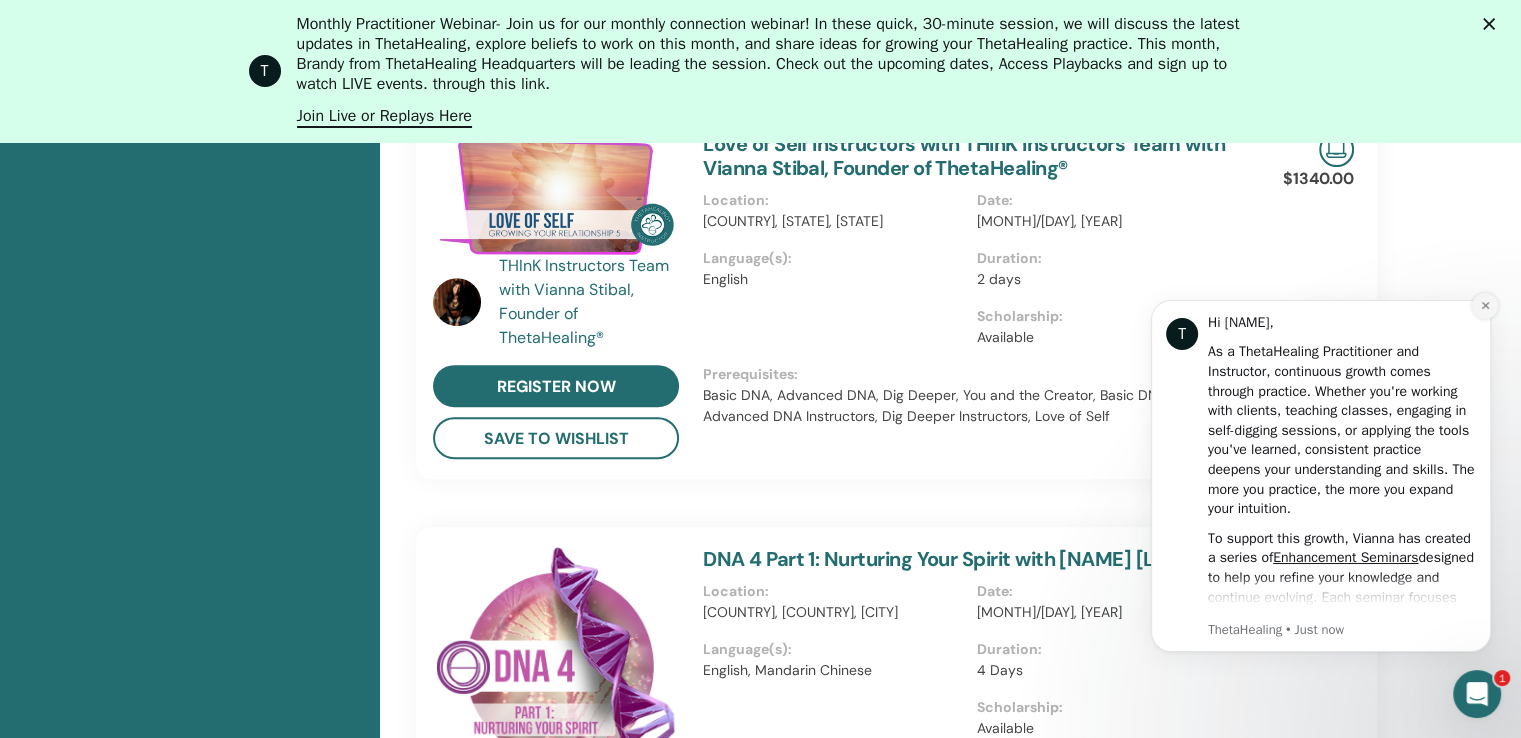 click 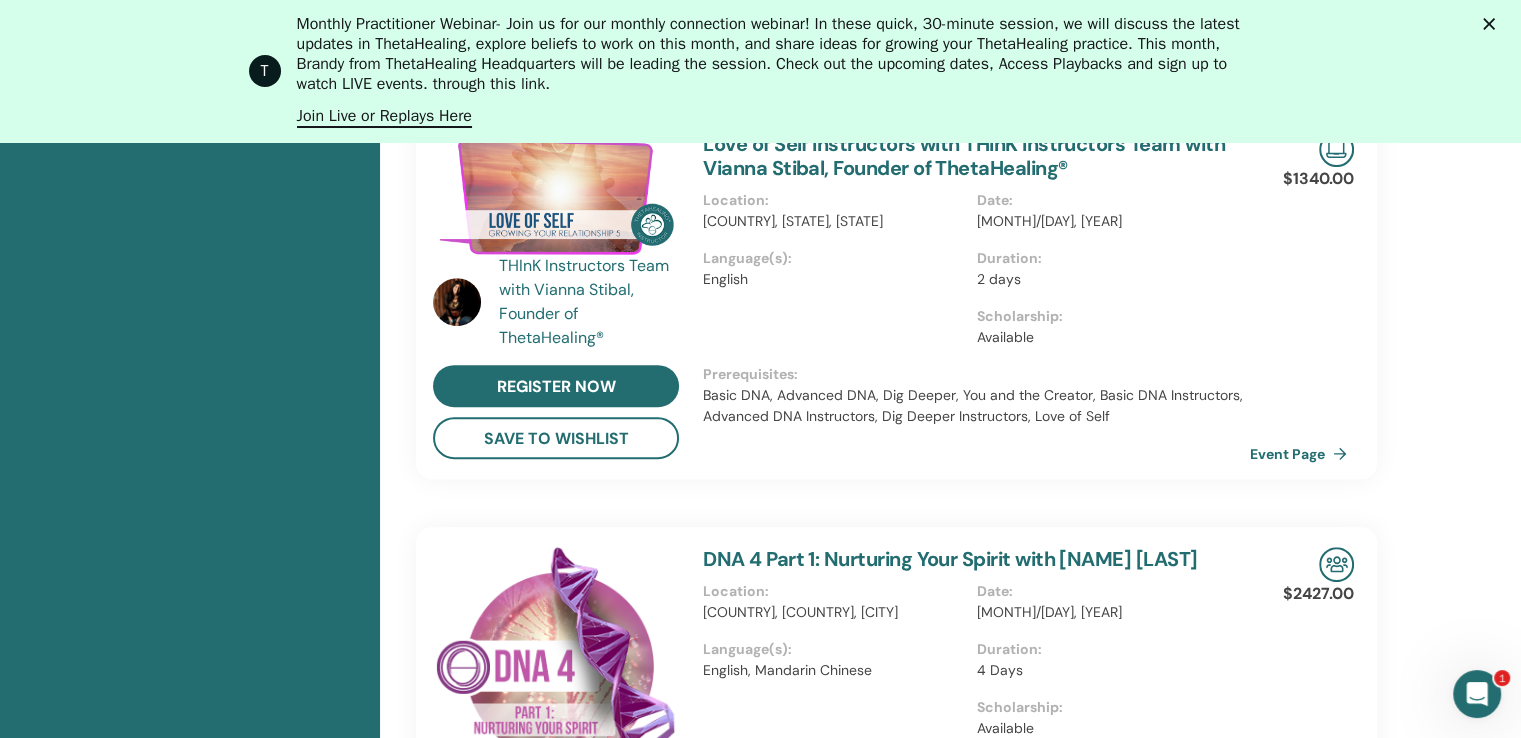 click at bounding box center (1493, 24) 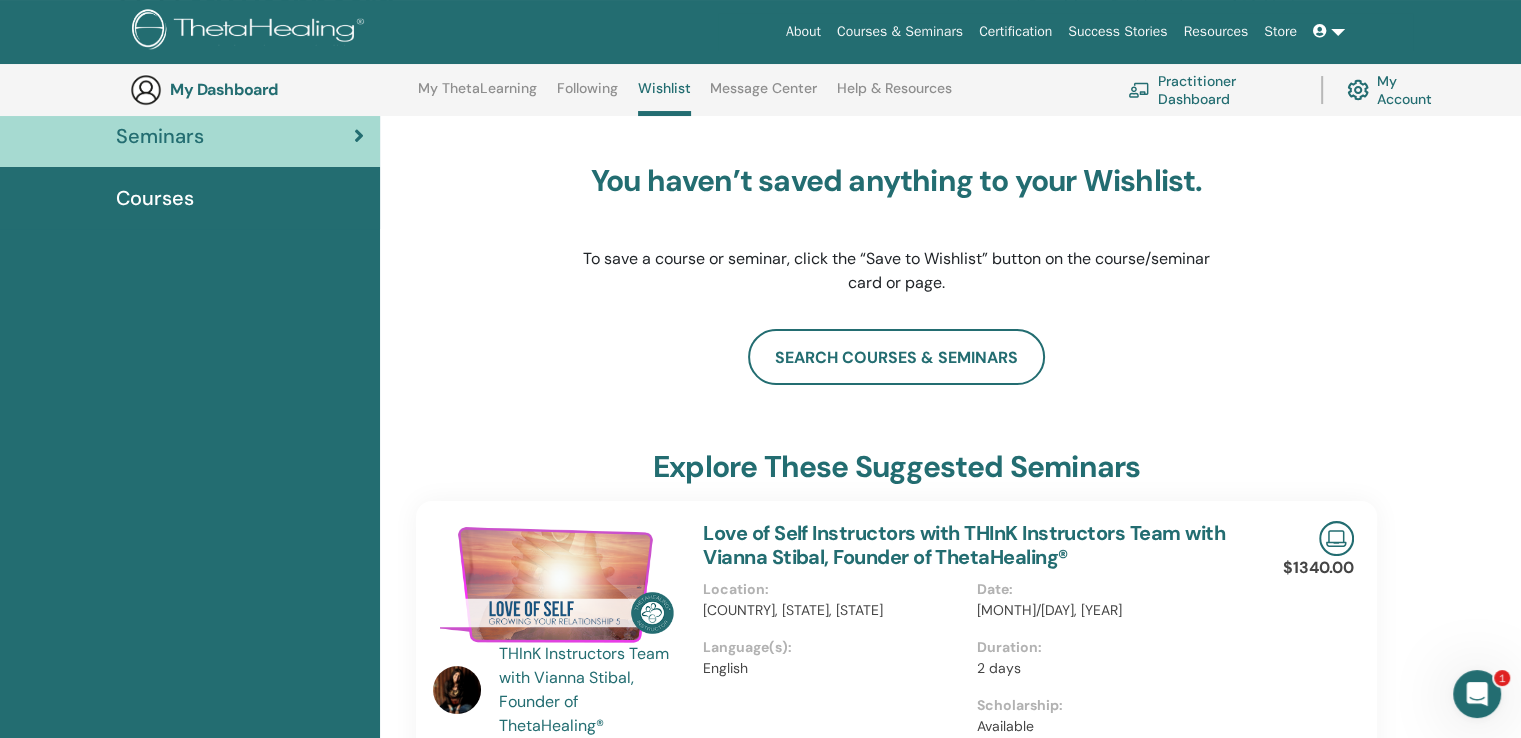 scroll, scrollTop: 0, scrollLeft: 0, axis: both 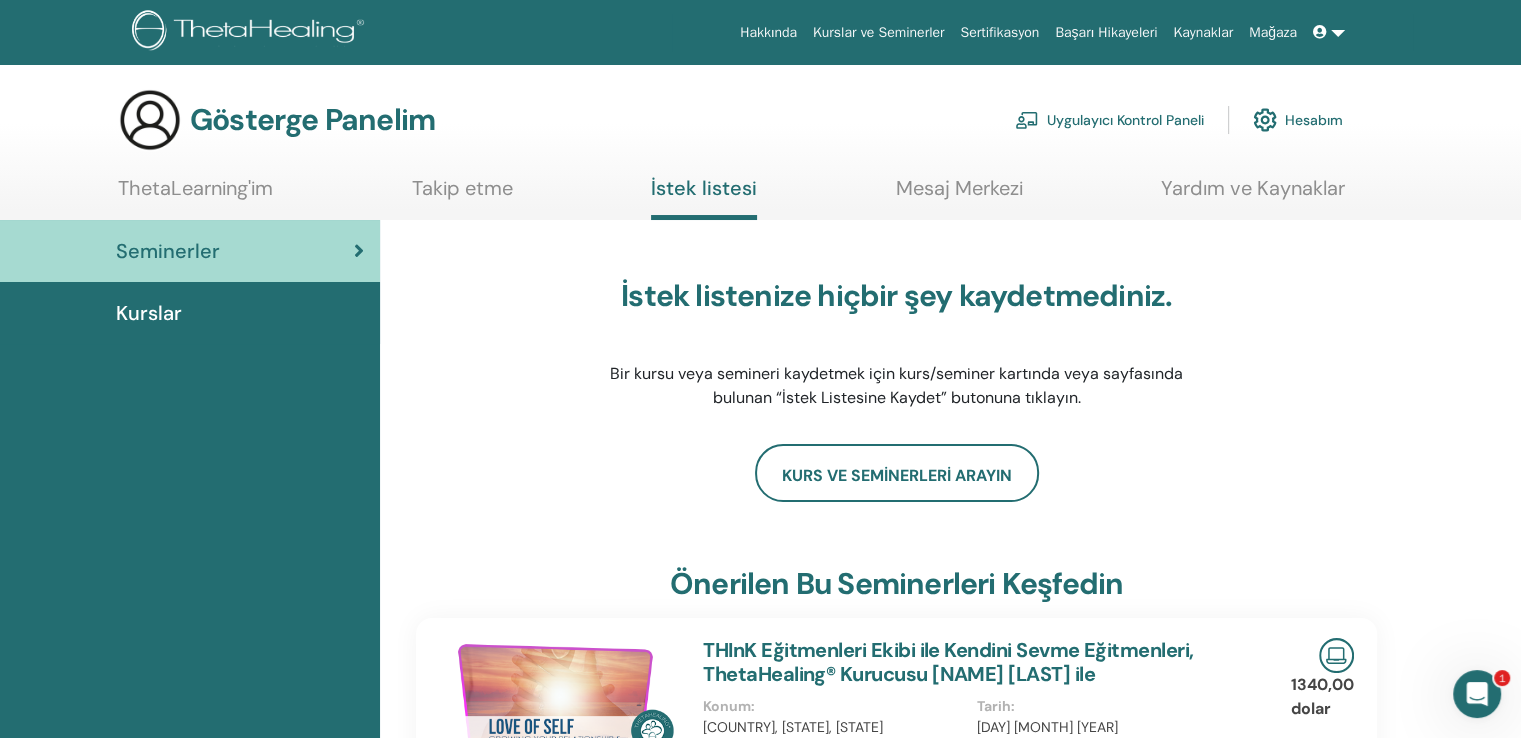 click on "İstek listenize hiçbir şey kaydetmediniz. Bir kursu veya semineri kaydetmek için kurs/seminer kartında veya sayfasında bulunan “İstek Listesine Kaydet” butonuna tıklayın." at bounding box center [896, 344] 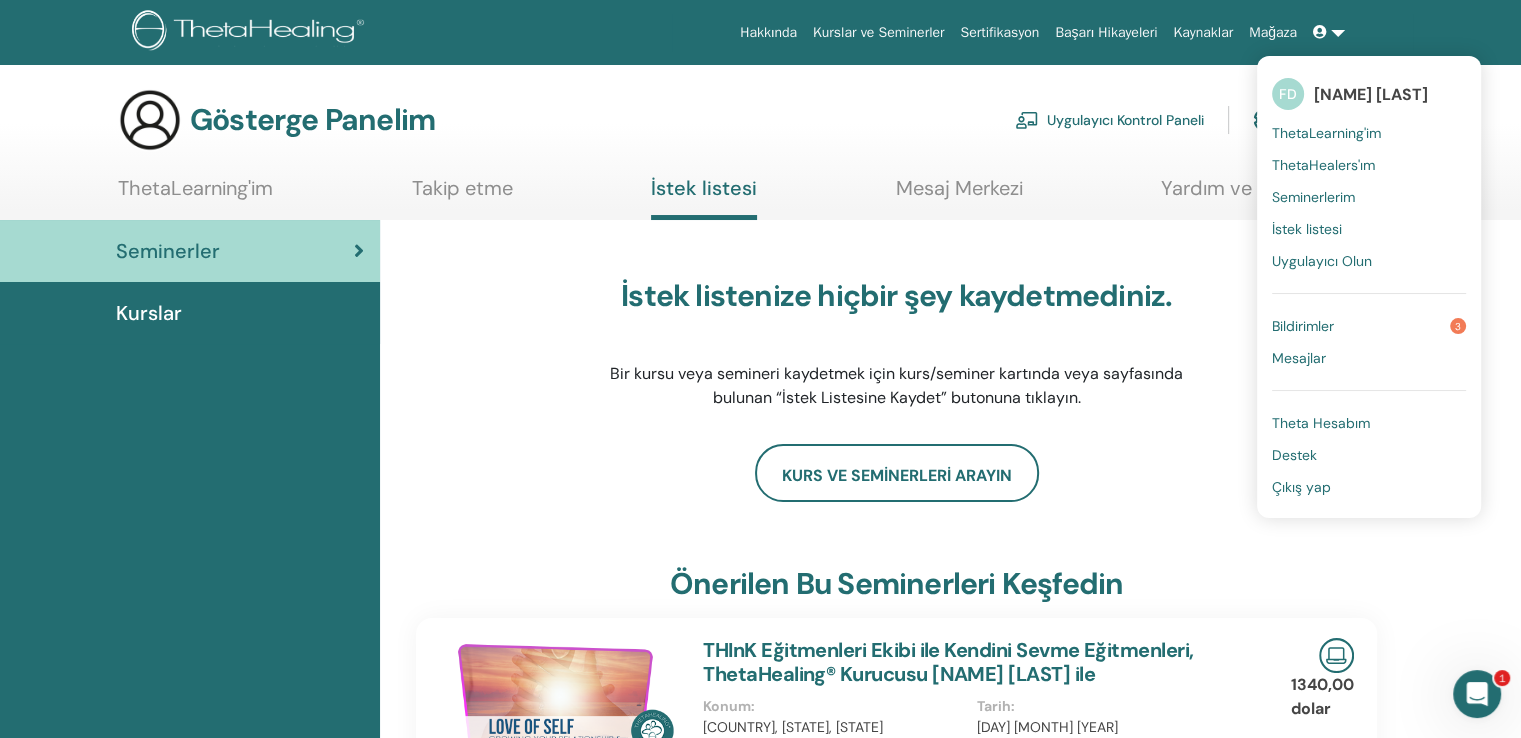 click on "Kurslar ve Seminerler" at bounding box center (878, 32) 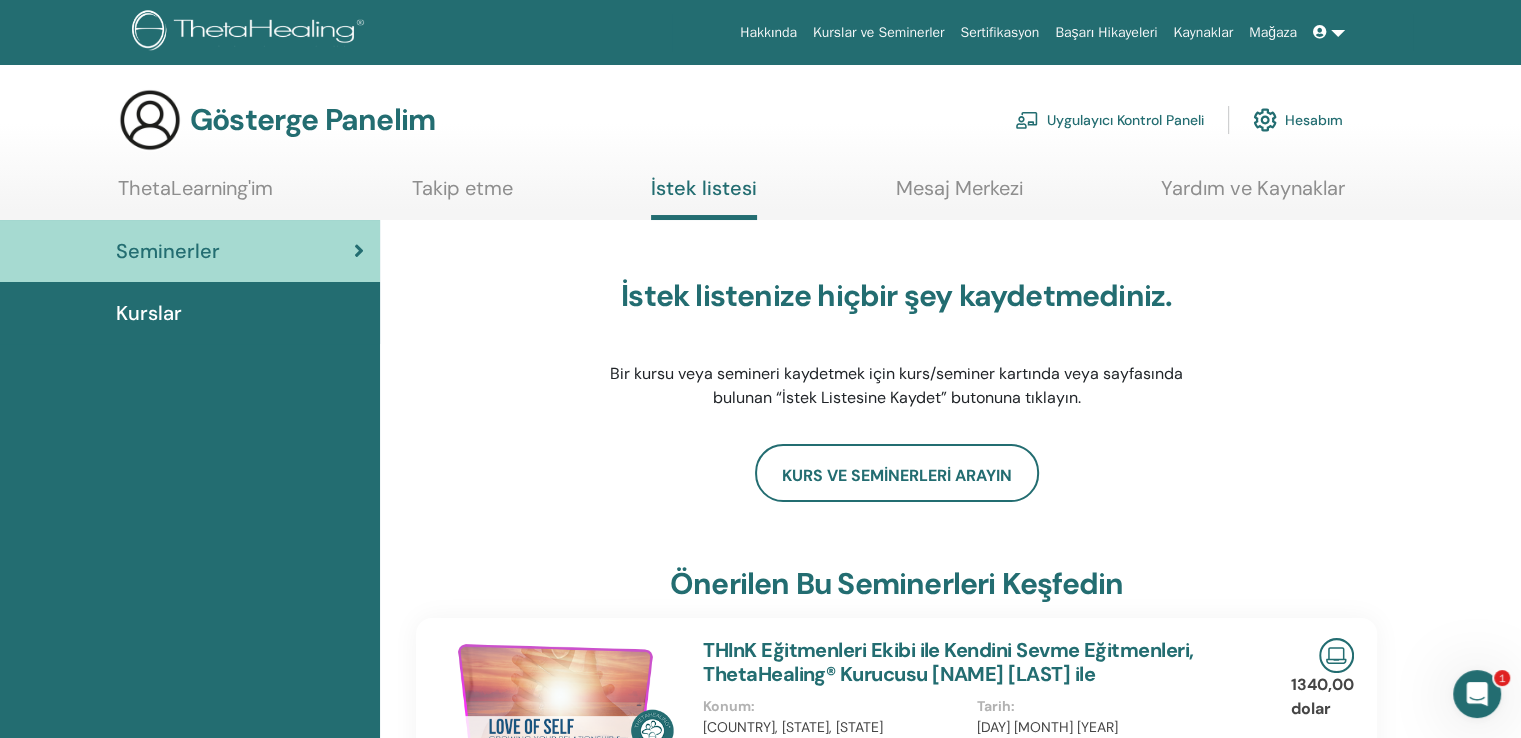 click at bounding box center [1329, 32] 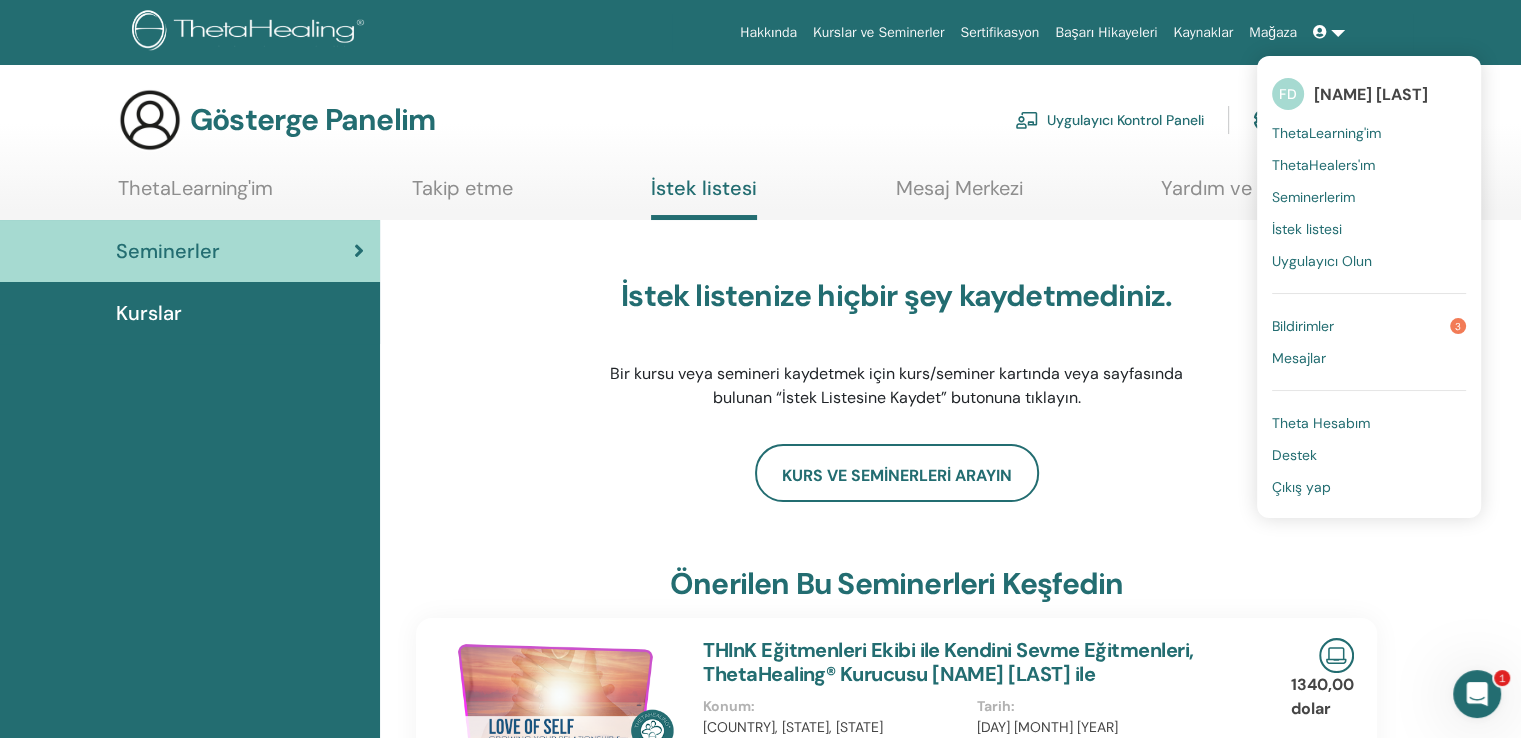 click on "Bildirimler 3" at bounding box center (1369, 326) 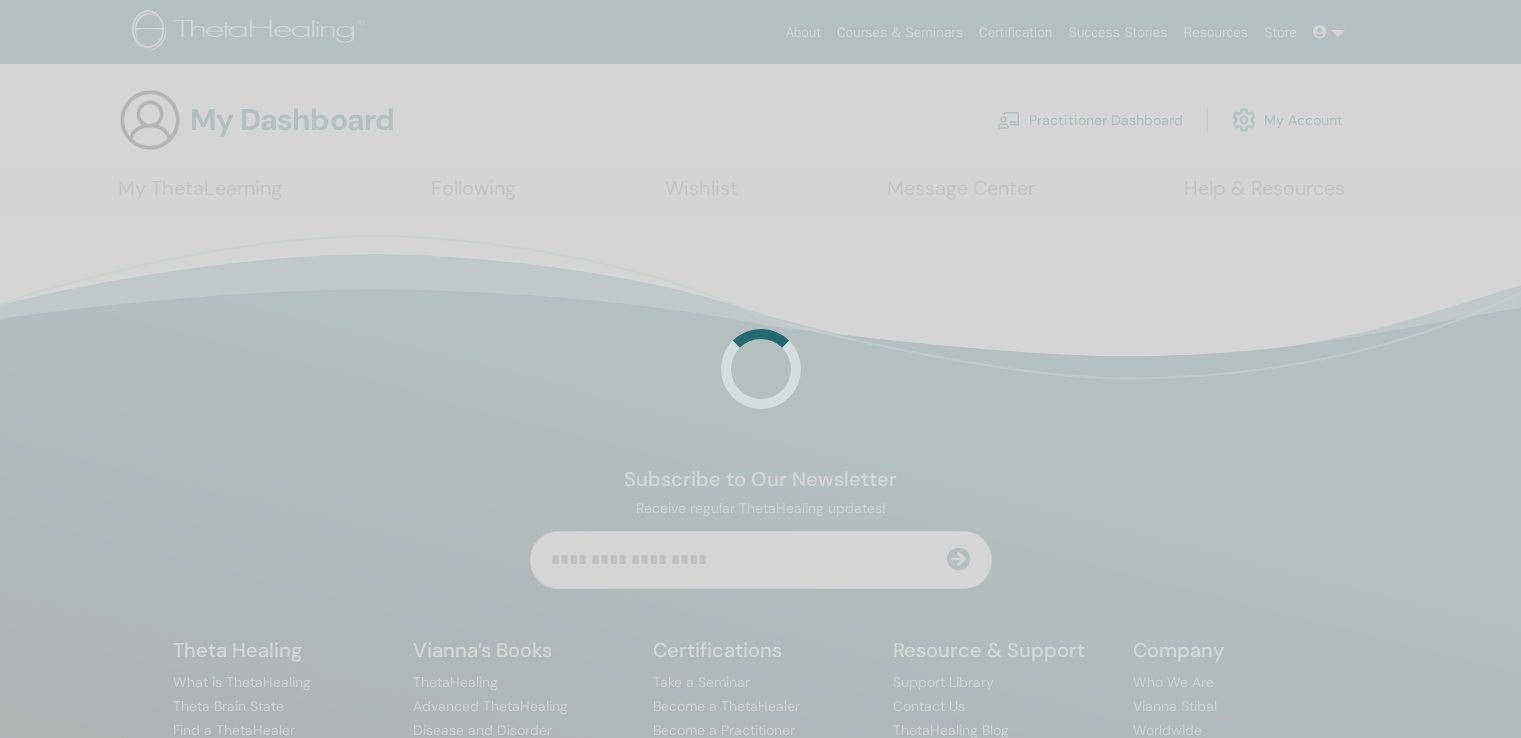 scroll, scrollTop: 0, scrollLeft: 0, axis: both 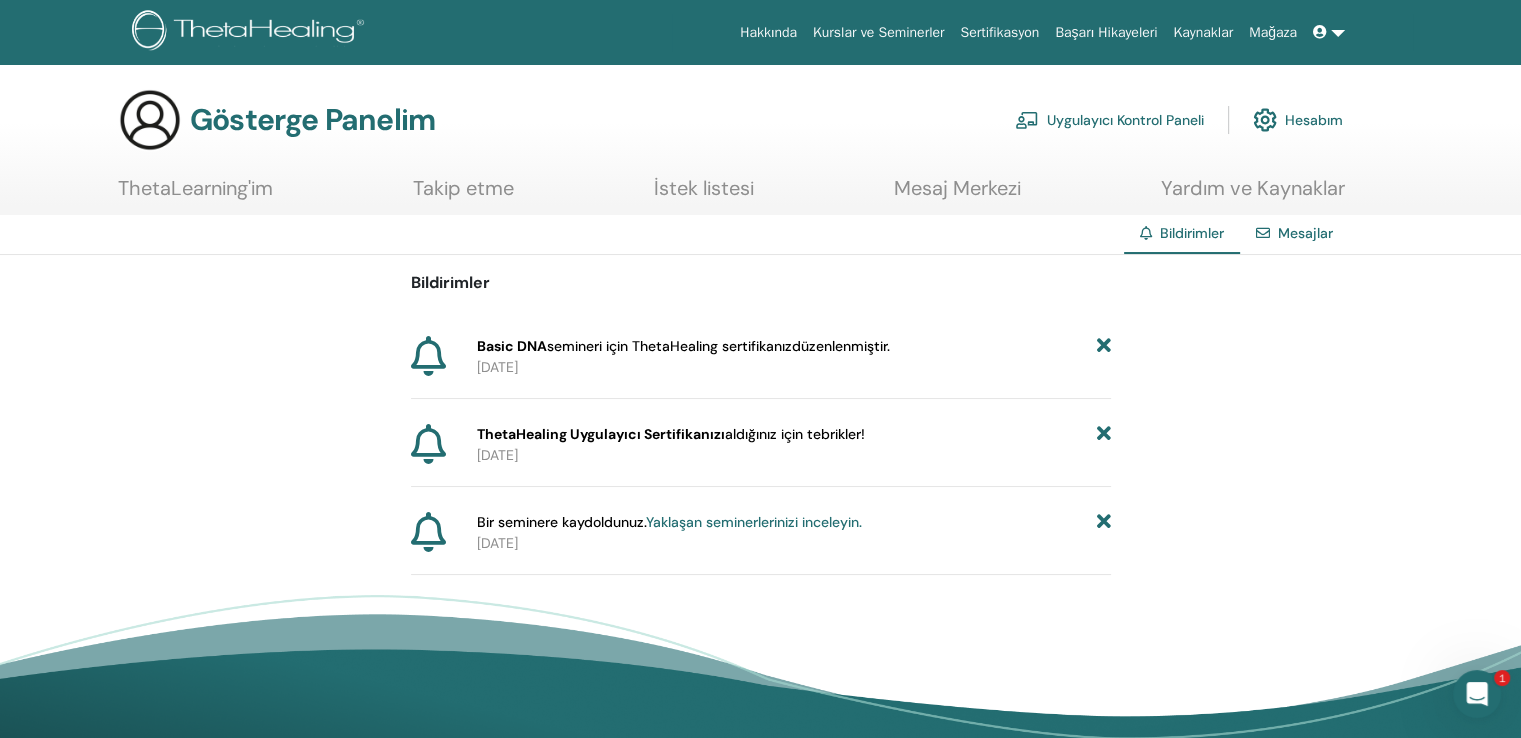 click on "düzenlenmiştir." at bounding box center (841, 346) 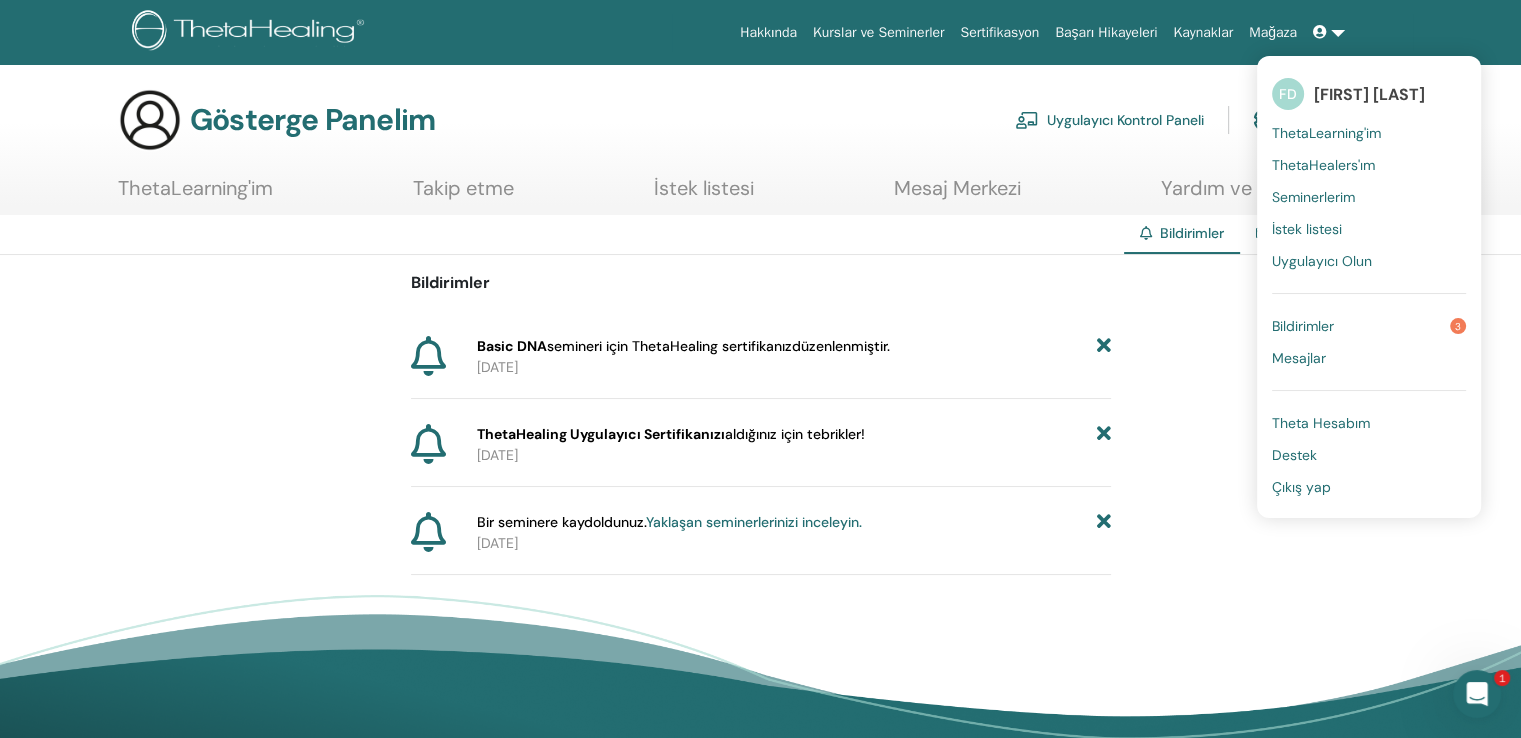 click on "Başarı Hikayeleri" at bounding box center [1106, 32] 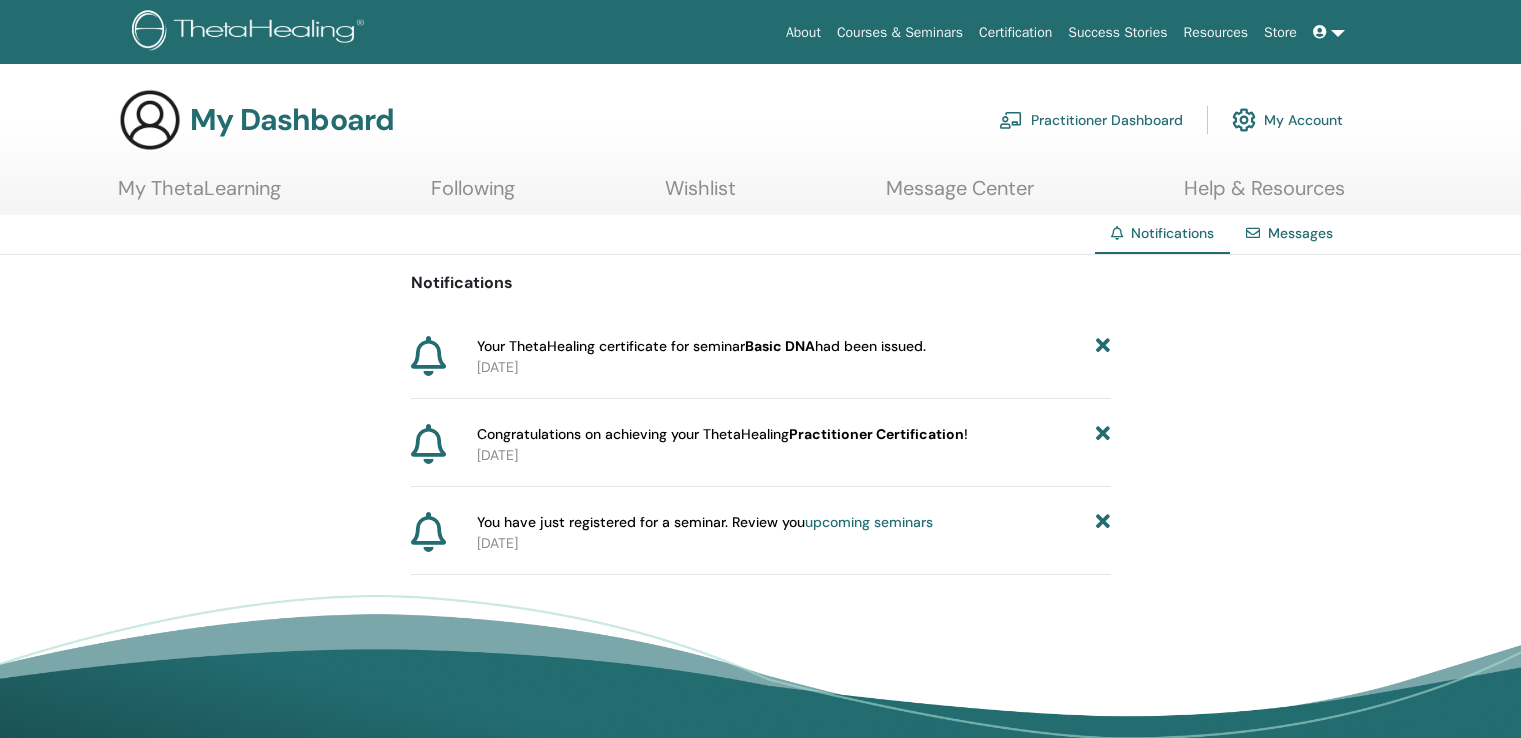 scroll, scrollTop: 0, scrollLeft: 0, axis: both 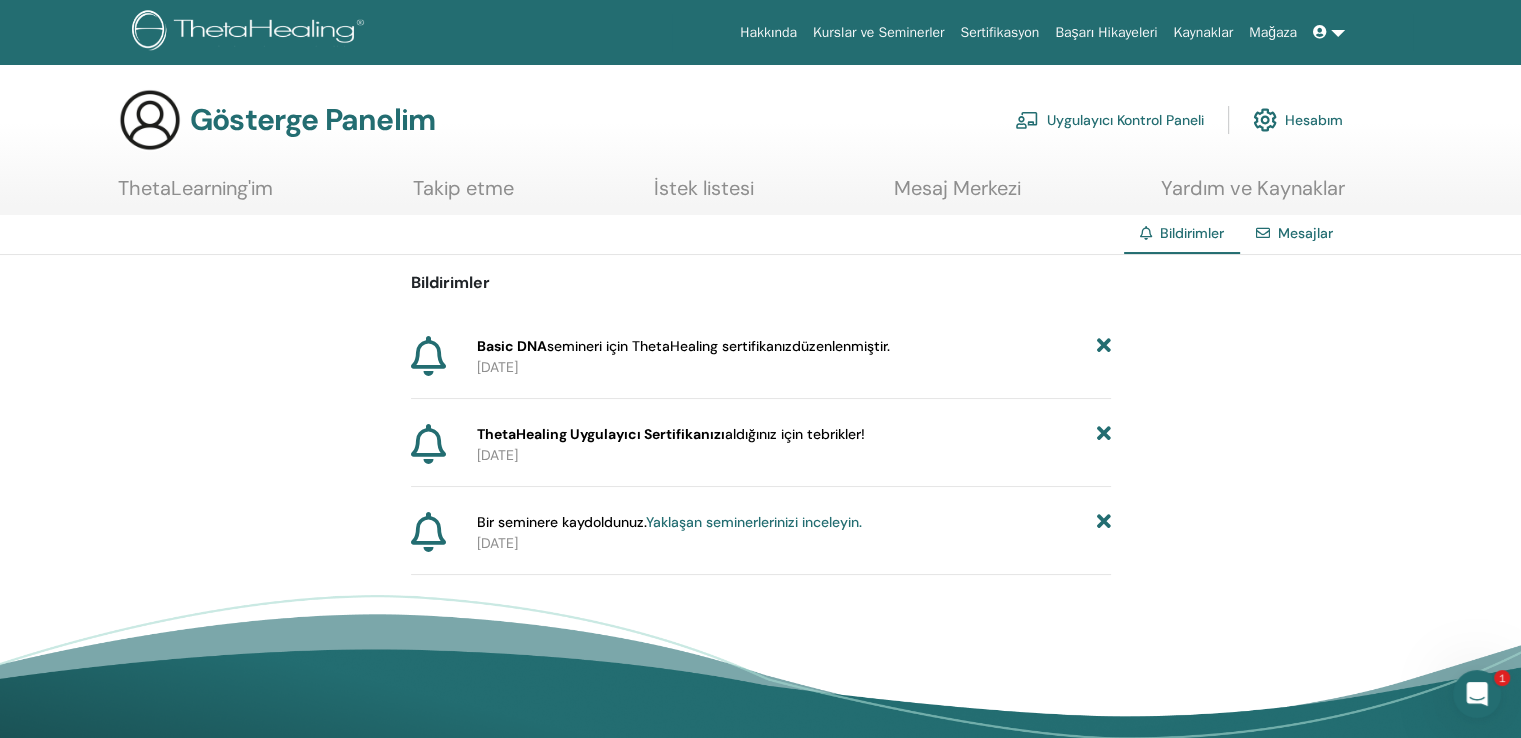 click at bounding box center (1329, 32) 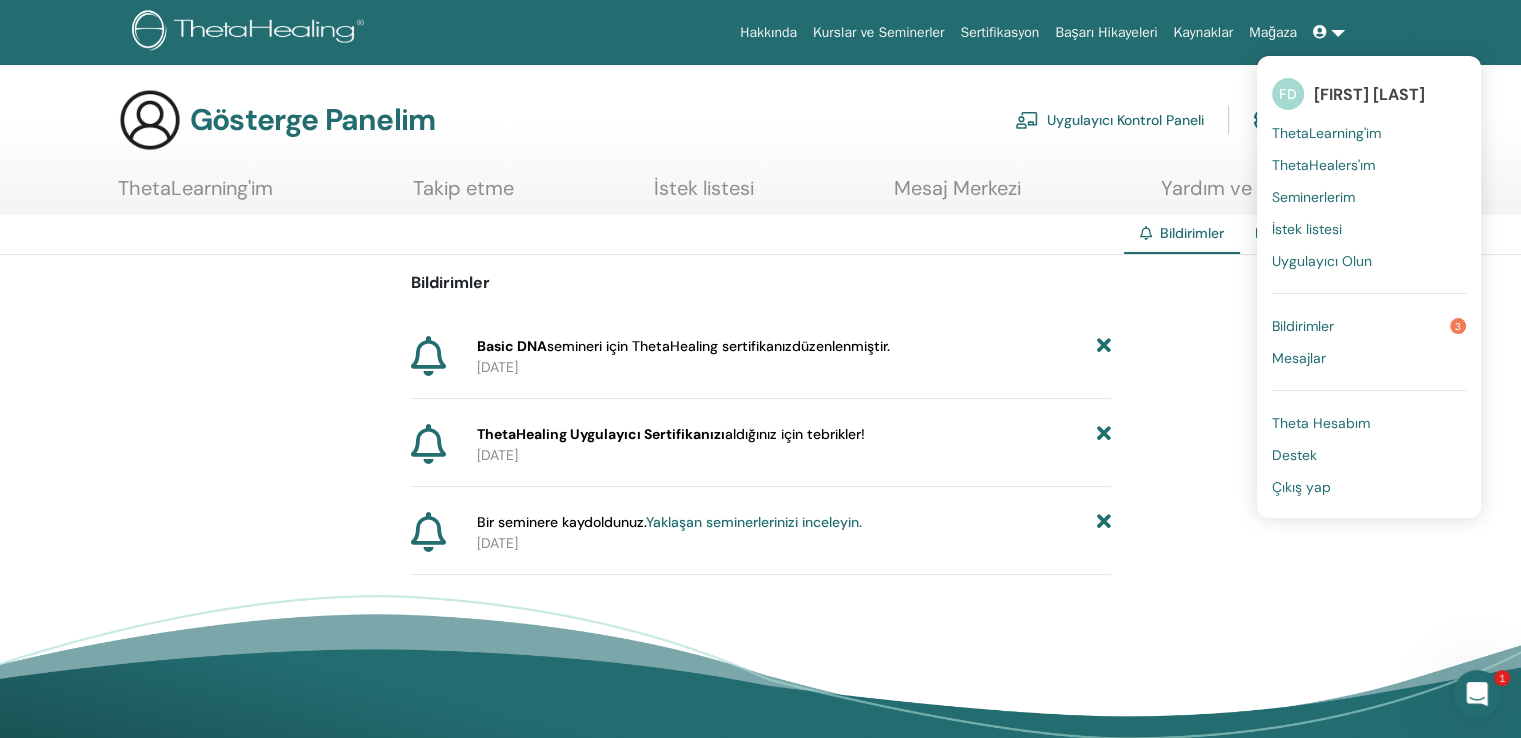 click on "ThetaLearning'im" at bounding box center [1326, 133] 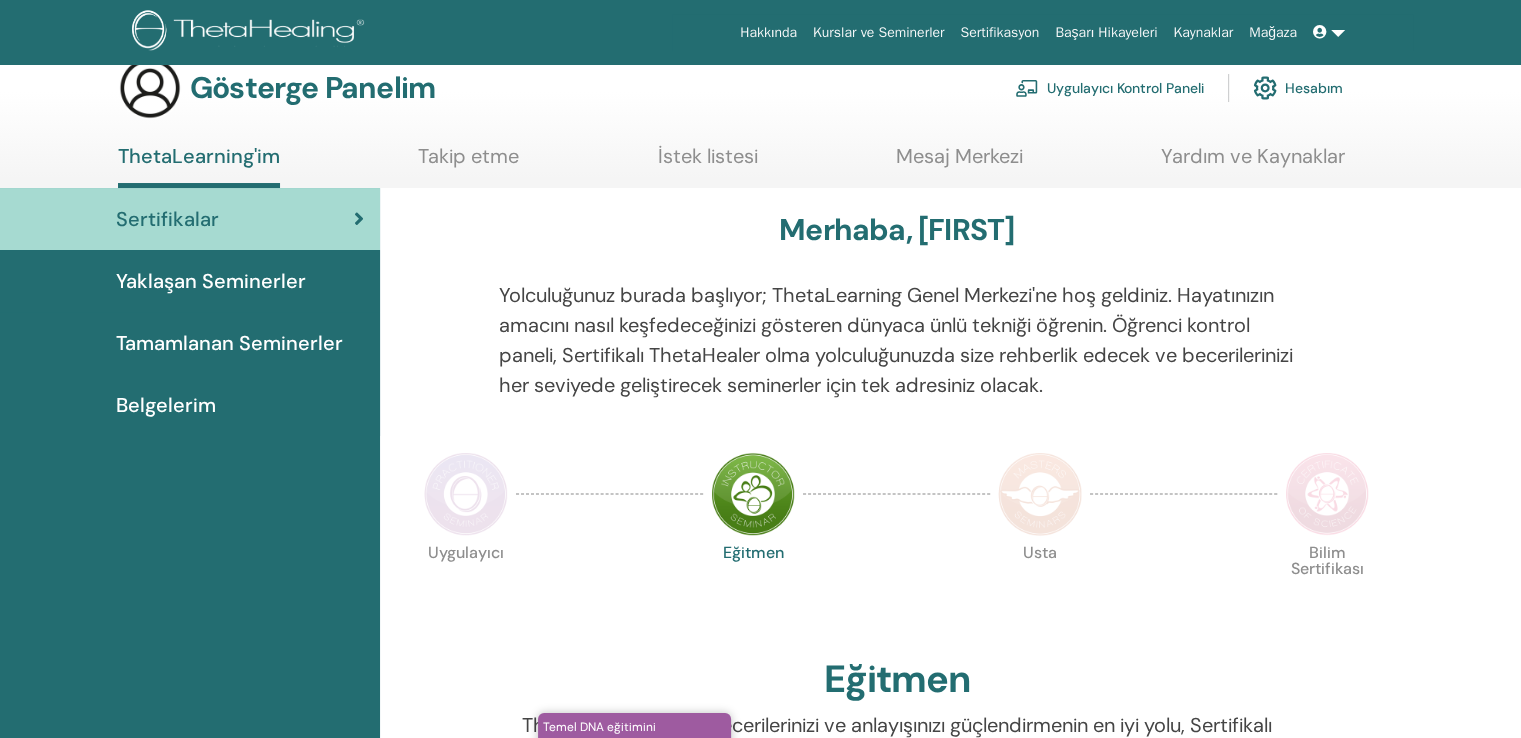 scroll, scrollTop: 0, scrollLeft: 0, axis: both 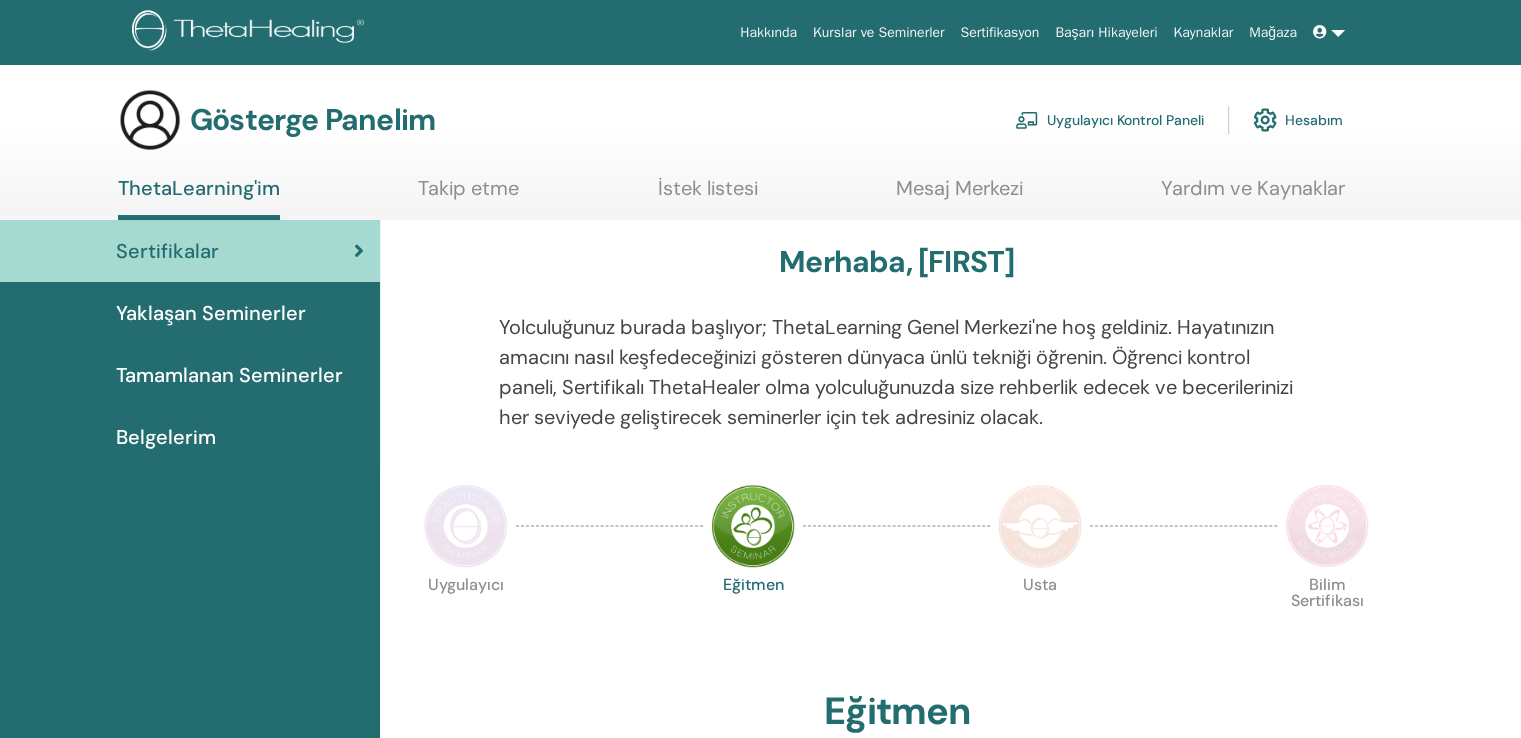 click on "Belgelerim" at bounding box center [190, 437] 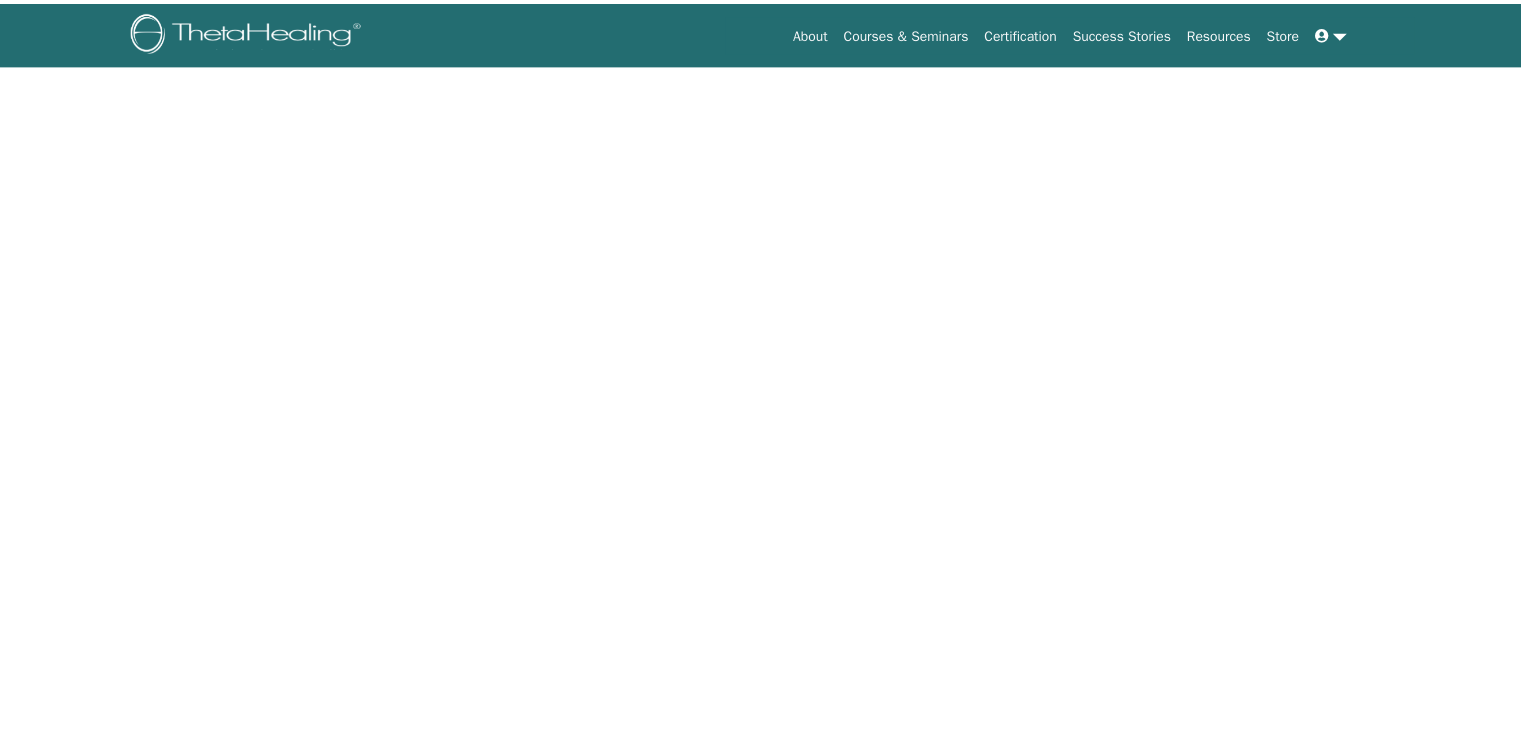 scroll, scrollTop: 0, scrollLeft: 0, axis: both 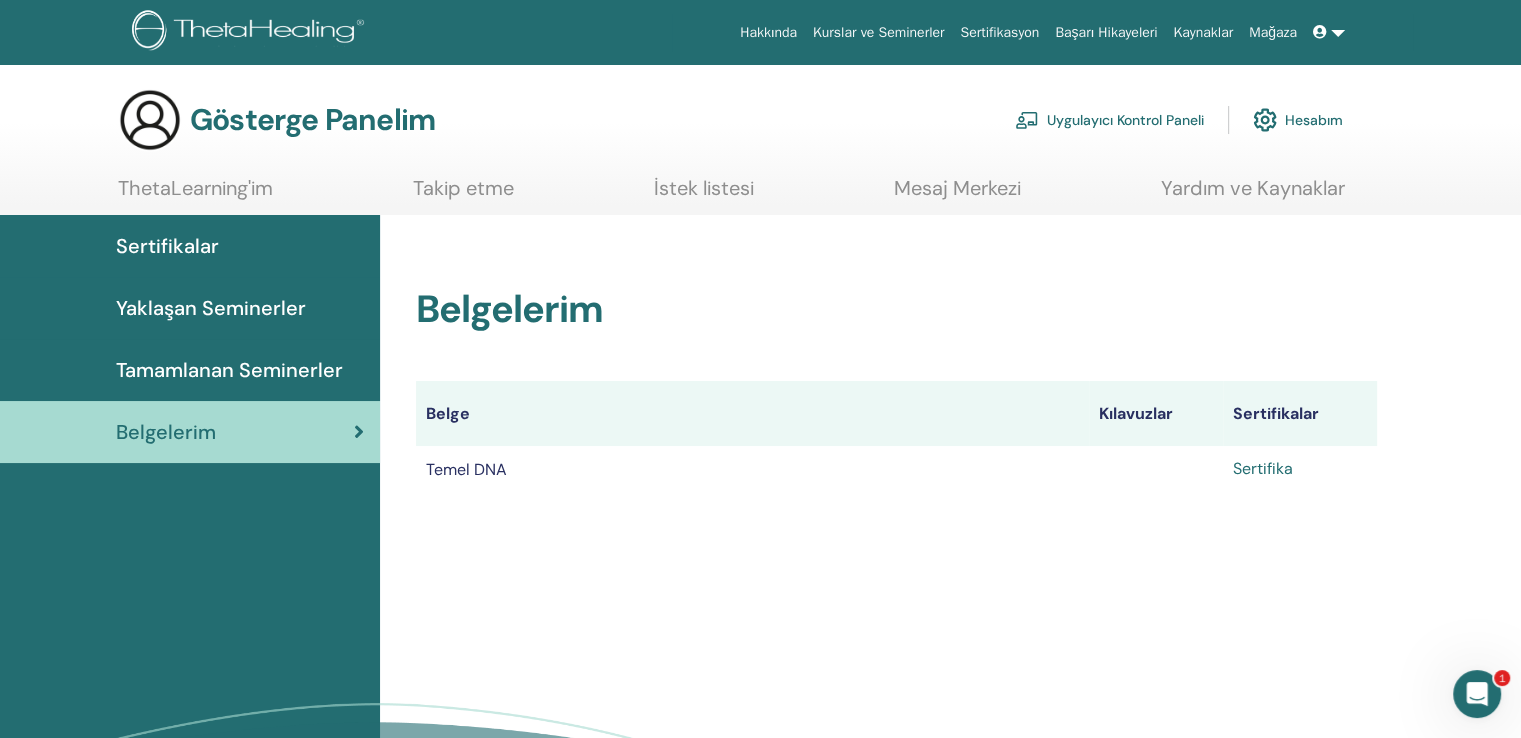 click on "Sertifika" at bounding box center (1263, 468) 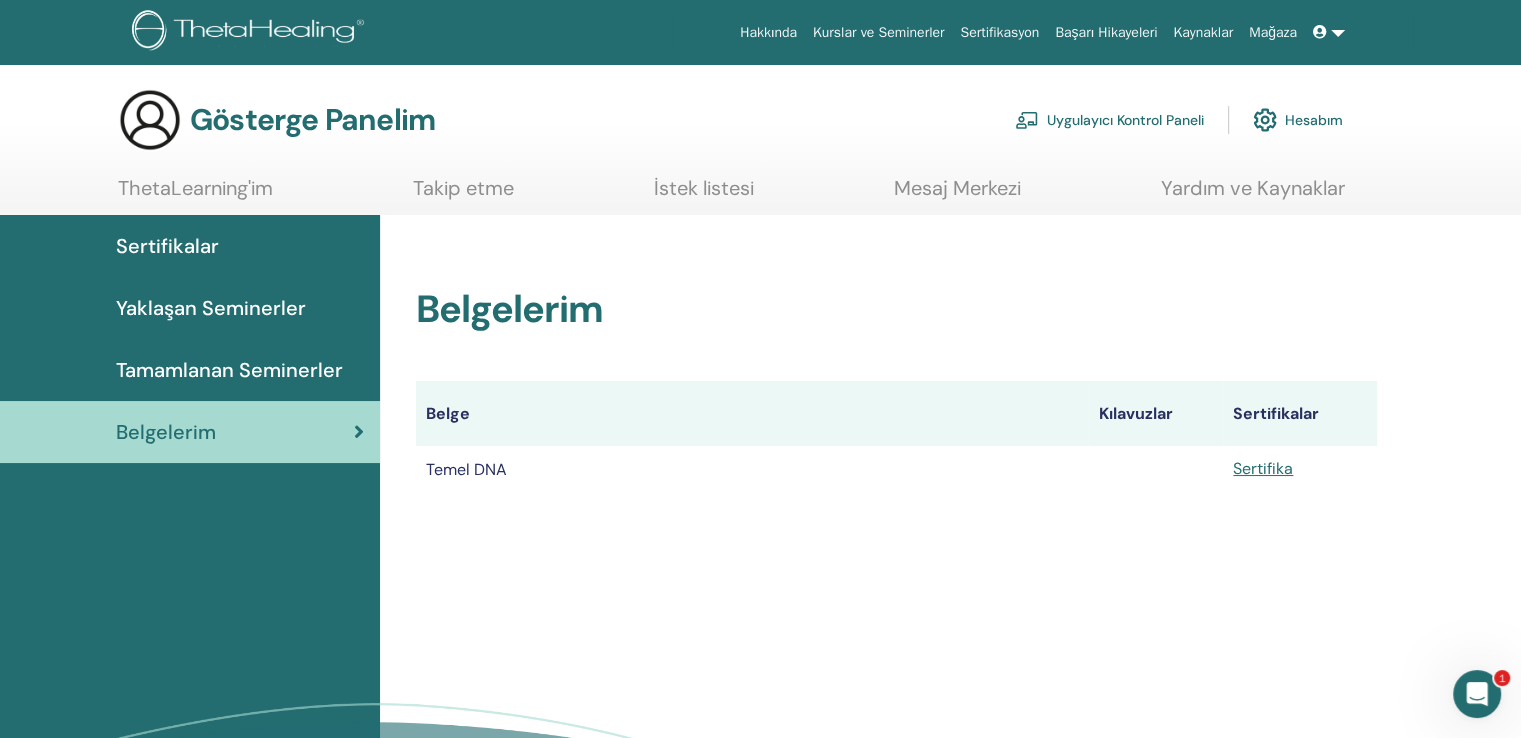 click on "Sertifikalar" at bounding box center [190, 246] 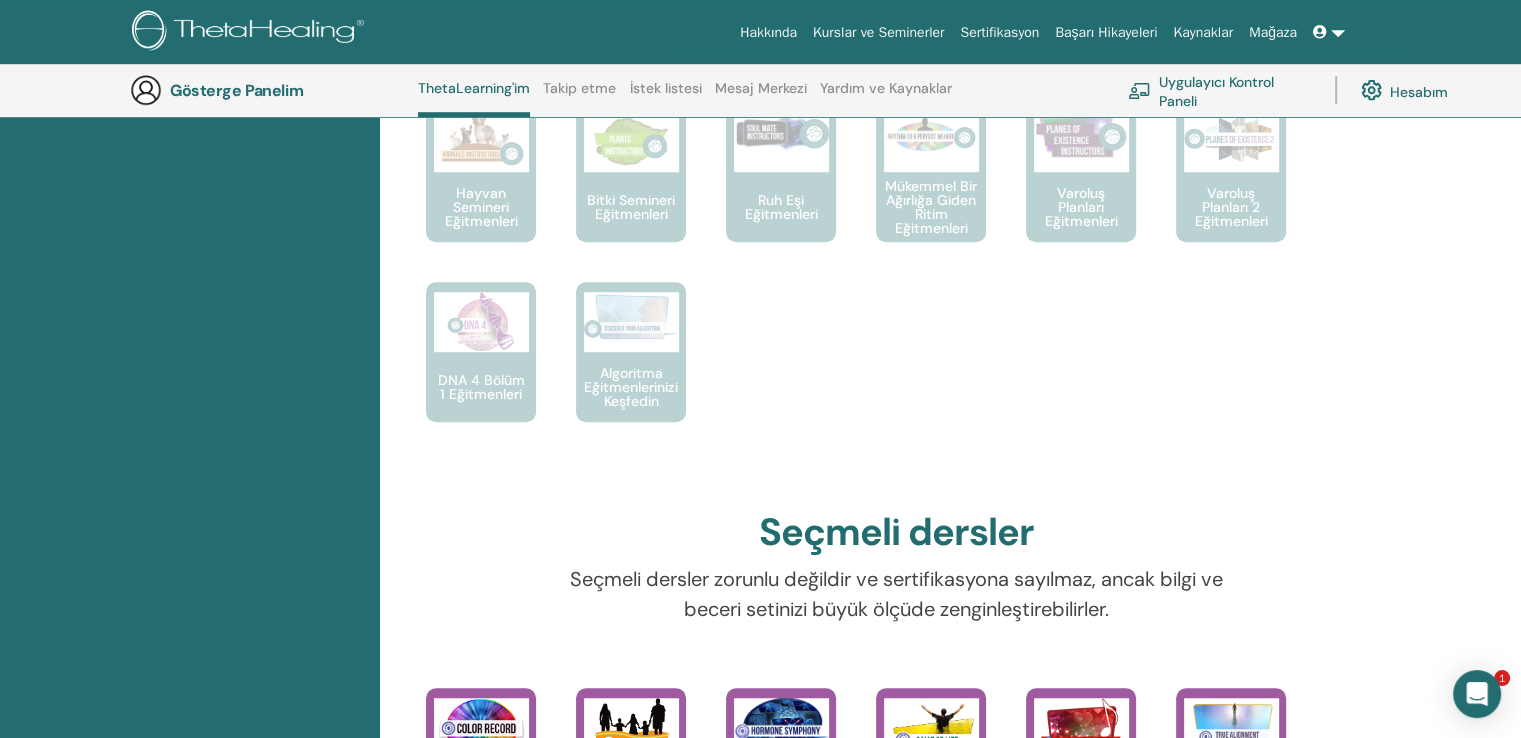 scroll, scrollTop: 1344, scrollLeft: 0, axis: vertical 